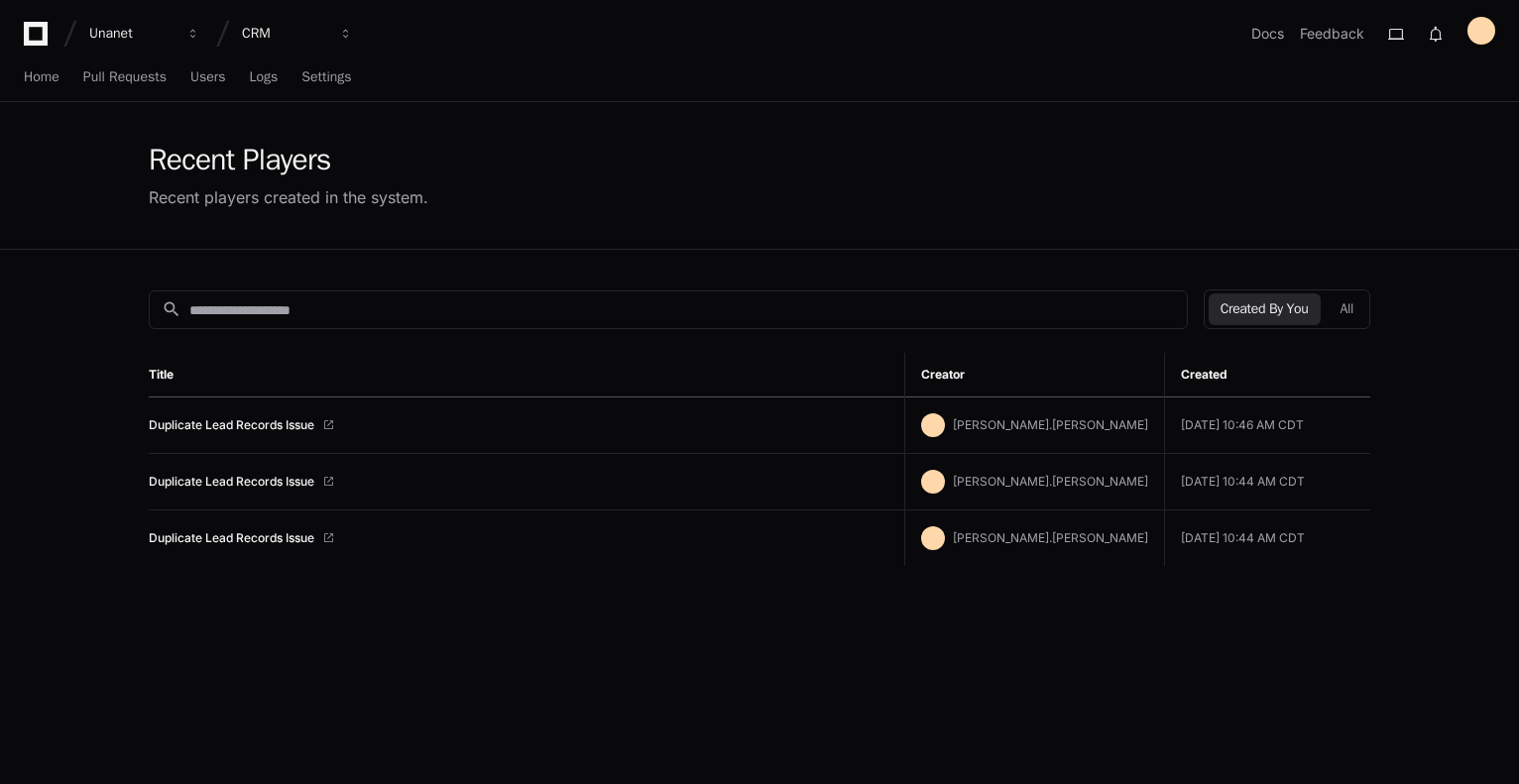 scroll, scrollTop: 0, scrollLeft: 0, axis: both 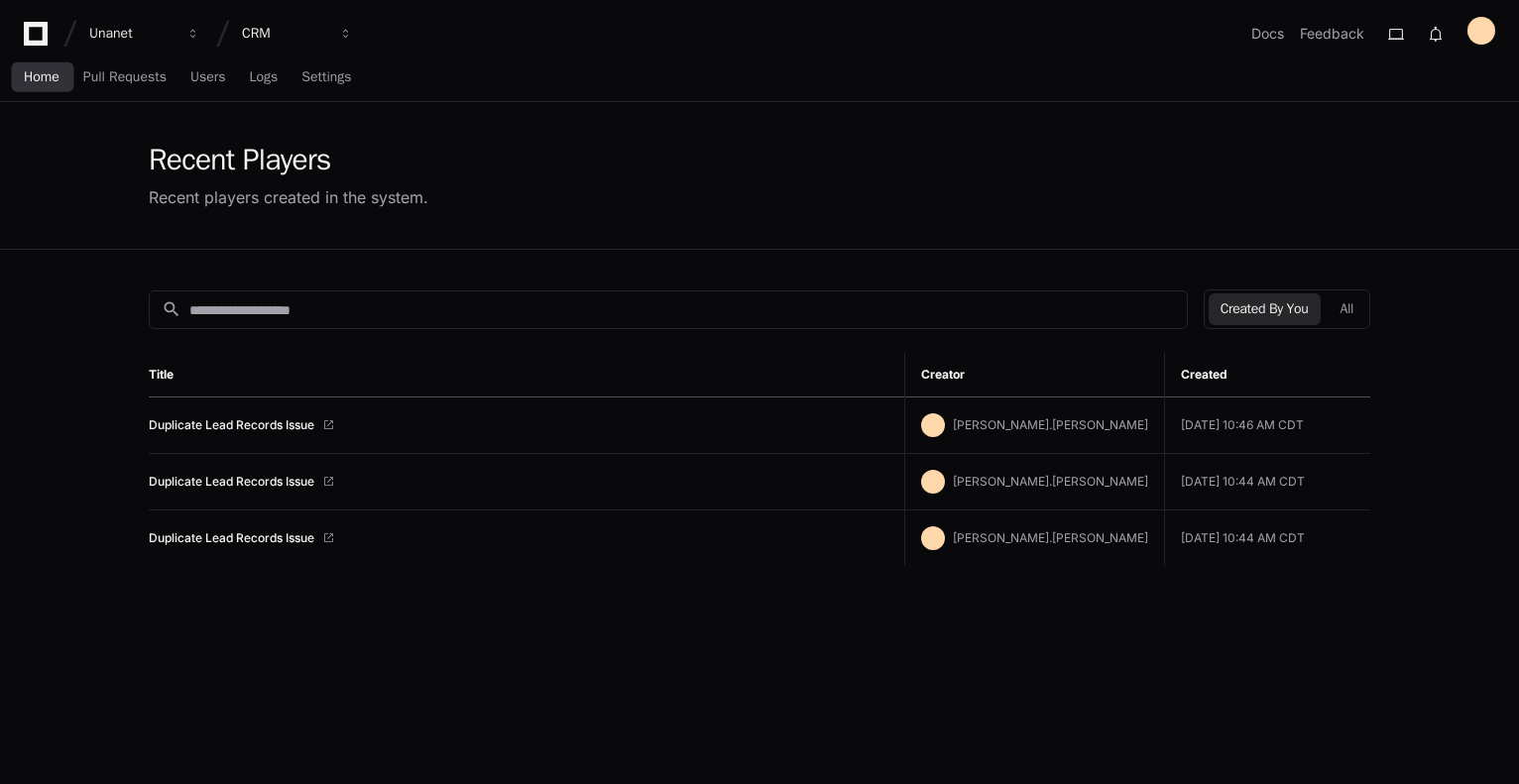 click on "Home" at bounding box center (42, 77) 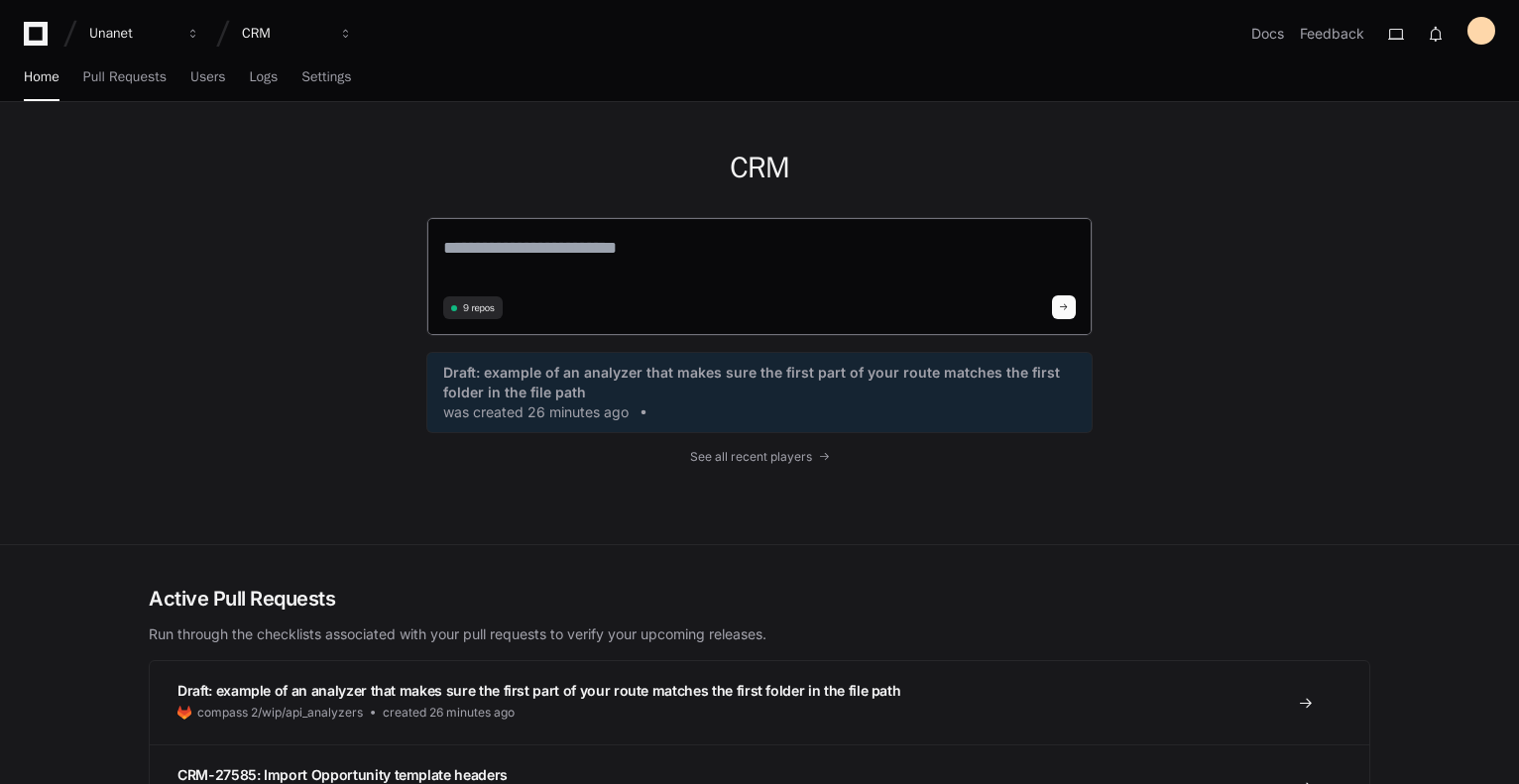 click 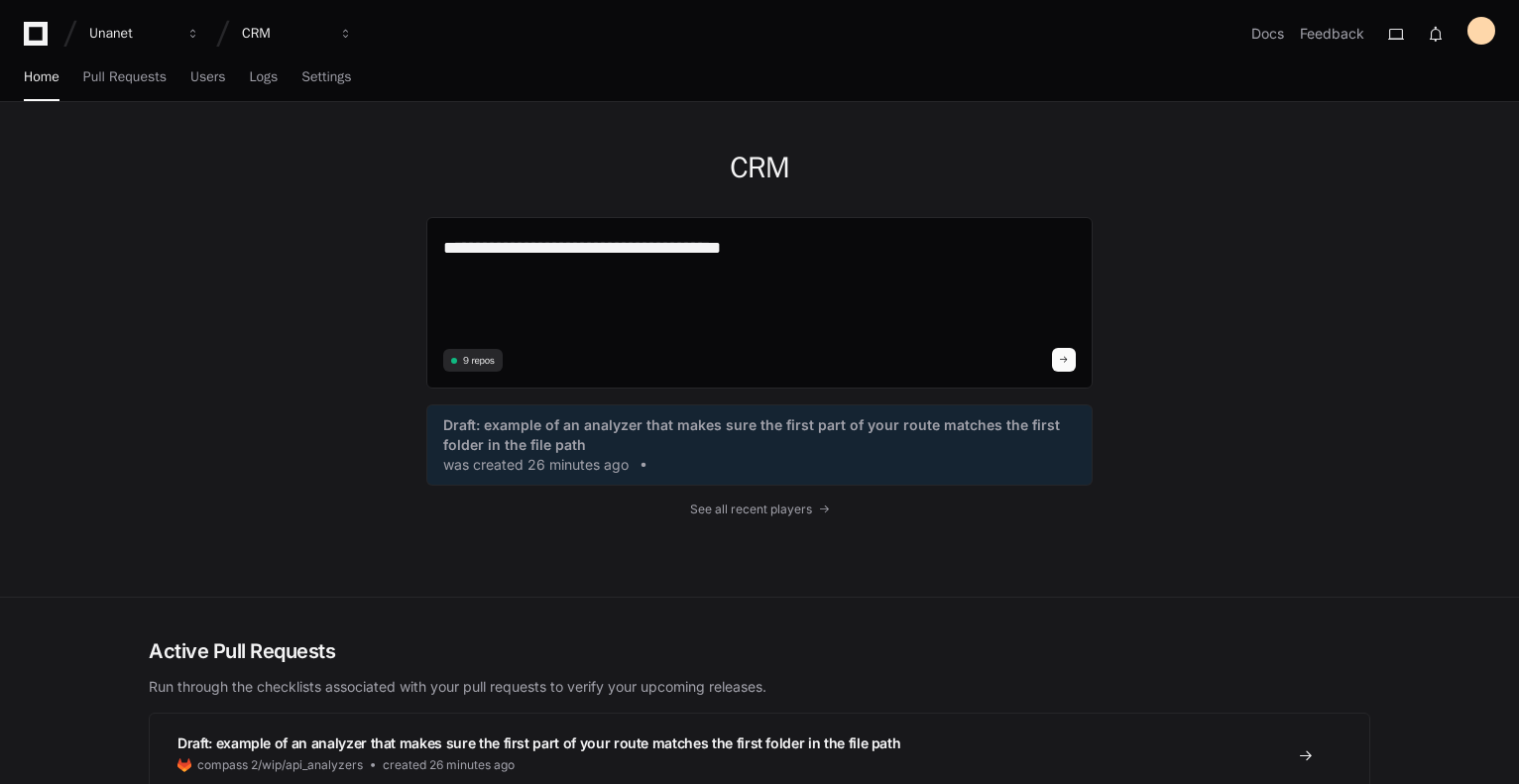 paste on "**********" 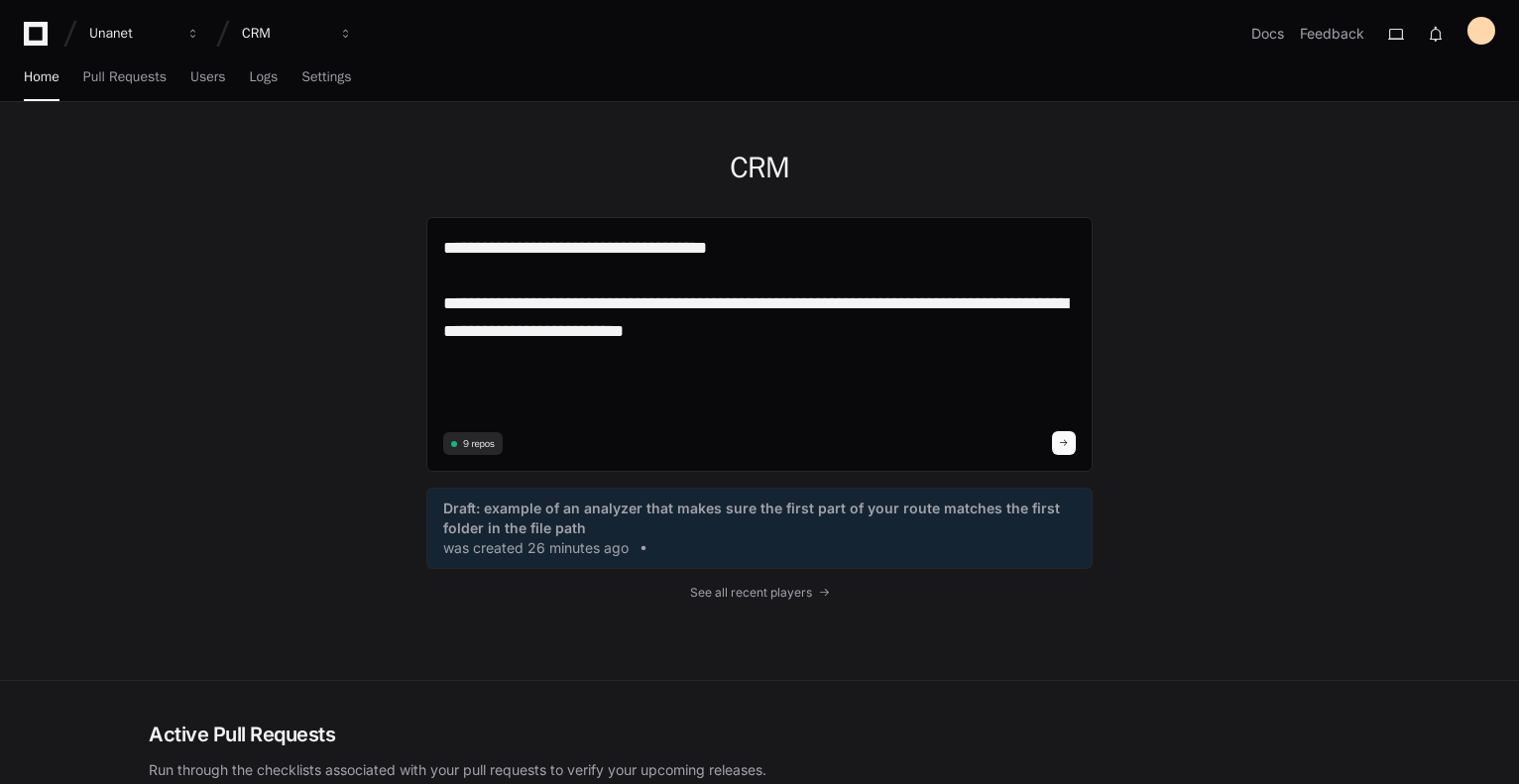 scroll, scrollTop: 0, scrollLeft: 0, axis: both 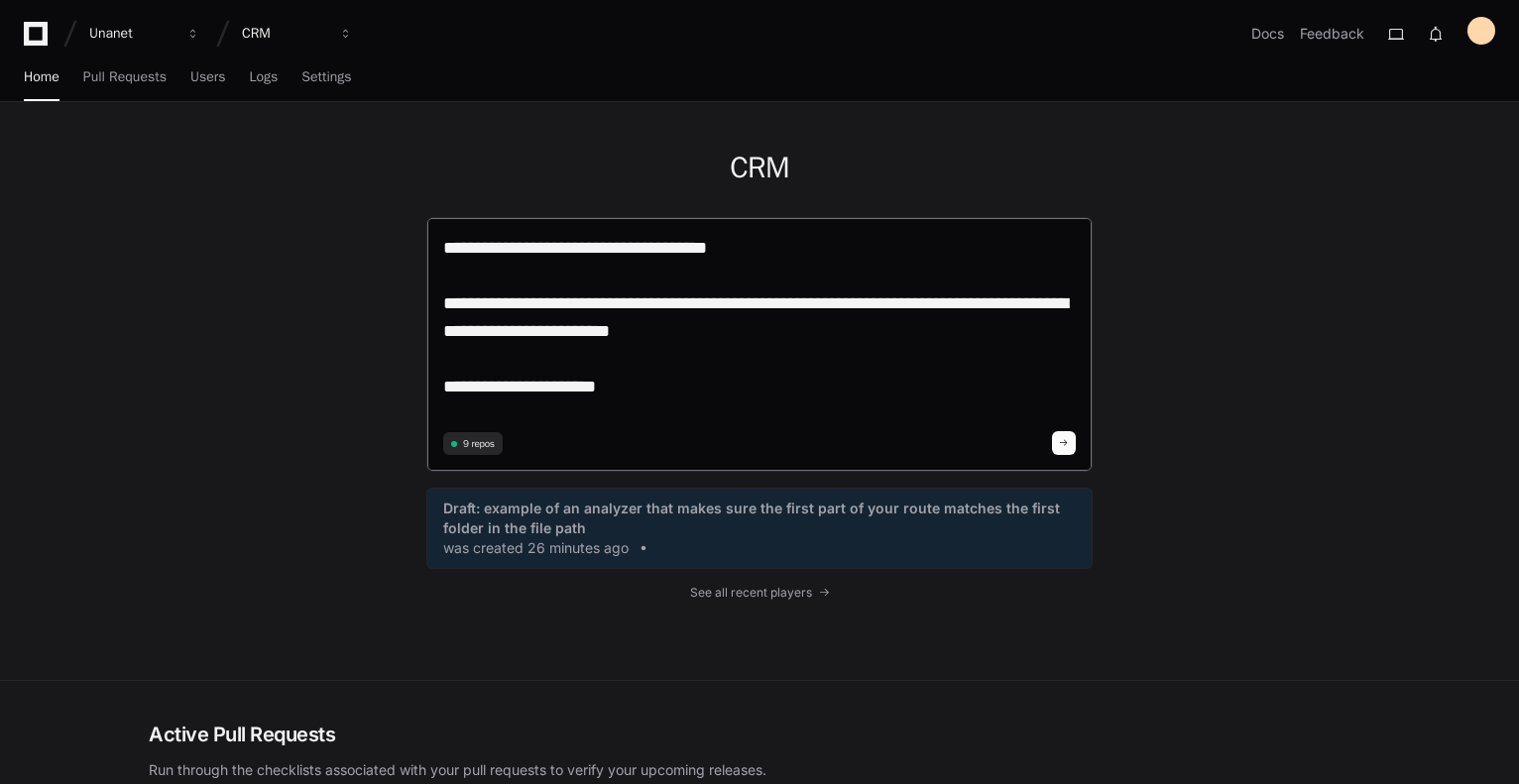 click on "**********" 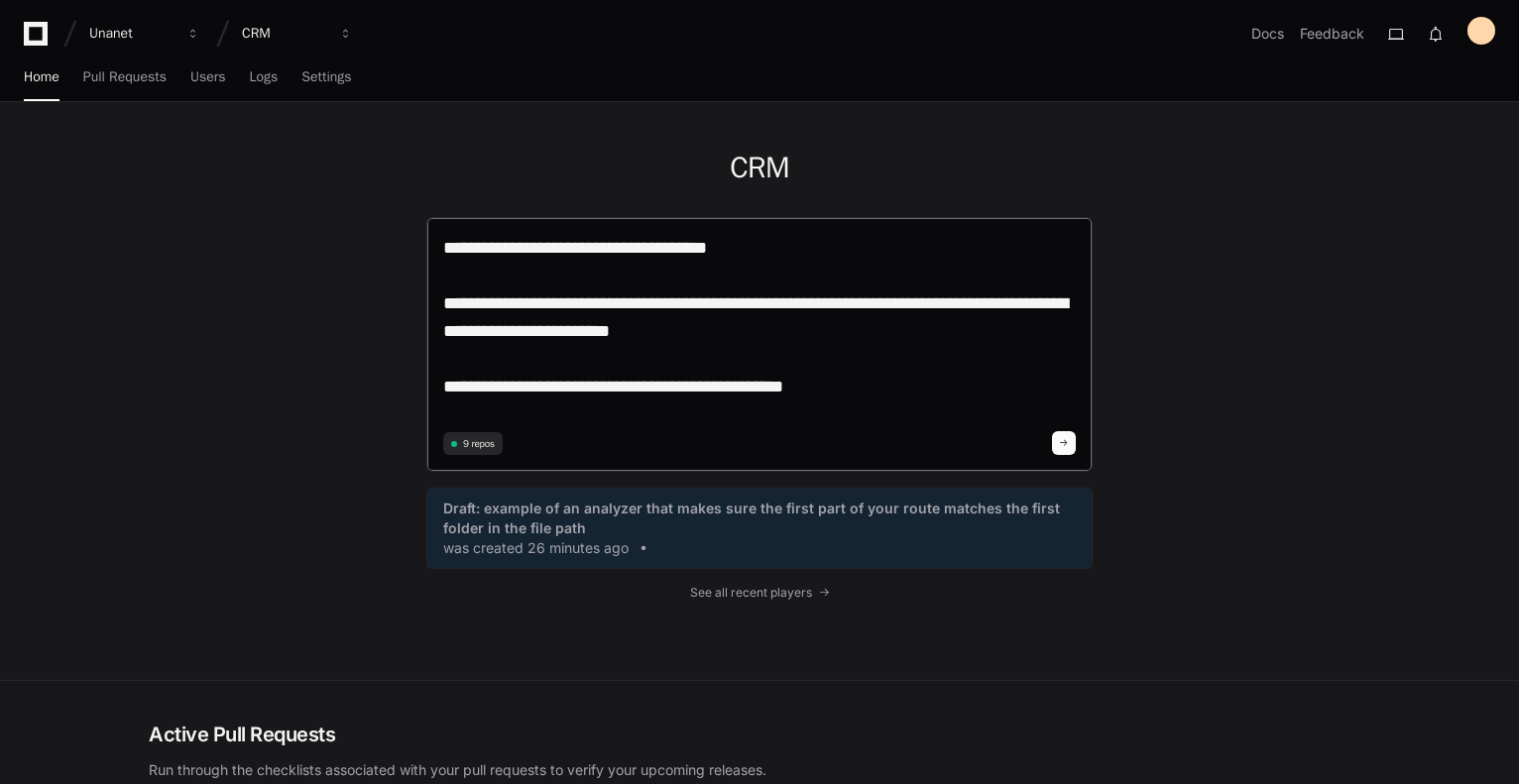 type on "**********" 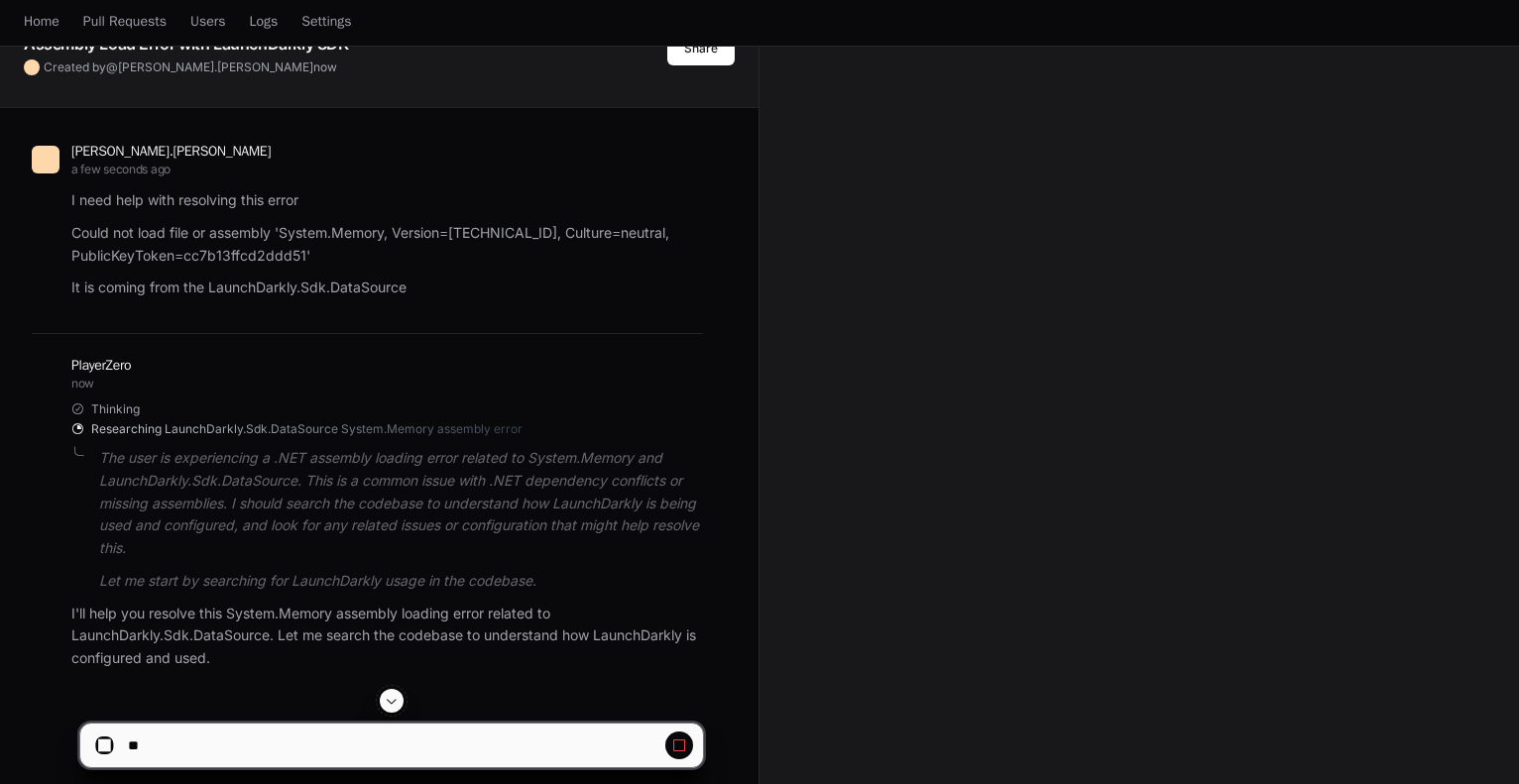 scroll, scrollTop: 0, scrollLeft: 0, axis: both 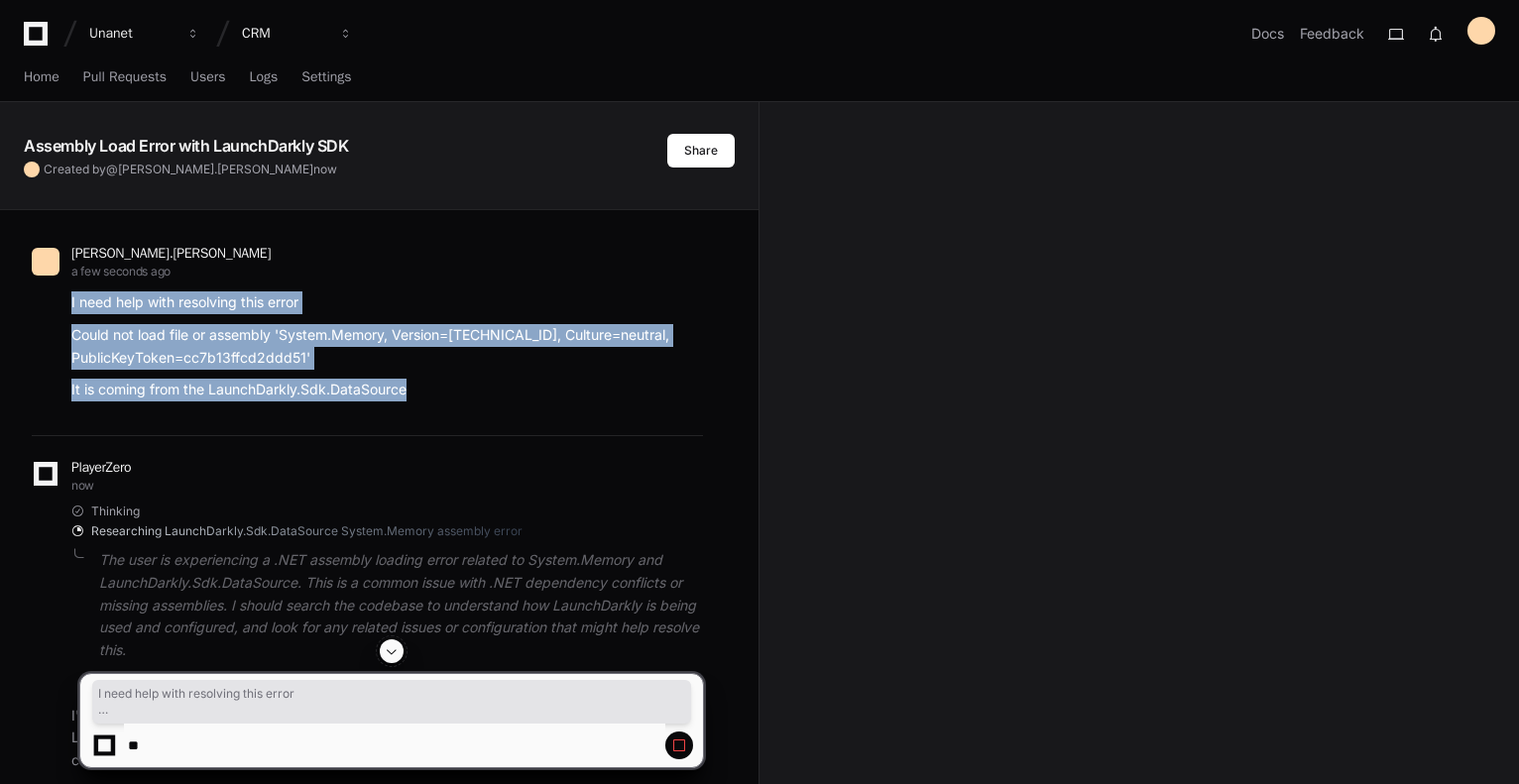 drag, startPoint x: 438, startPoint y: 385, endPoint x: 71, endPoint y: 302, distance: 376.2685 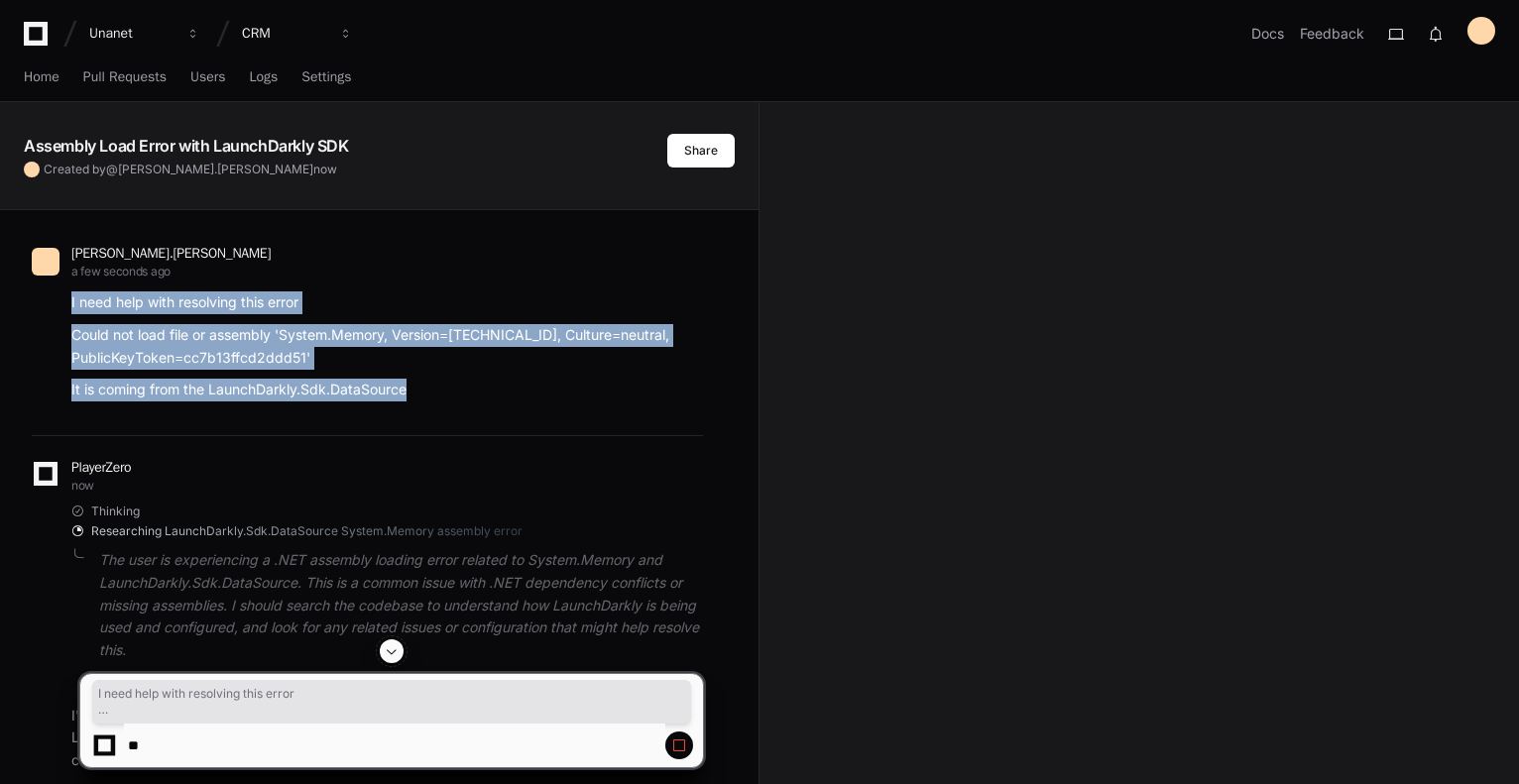click on "I need help with resolving this error
Could not load file or assembly 'System.Memory, Version=[TECHNICAL_ID], Culture=neutral, PublicKeyToken=cc7b13ffcd2ddd51'
It is coming from the LaunchDarkly.Sdk.DataSource" 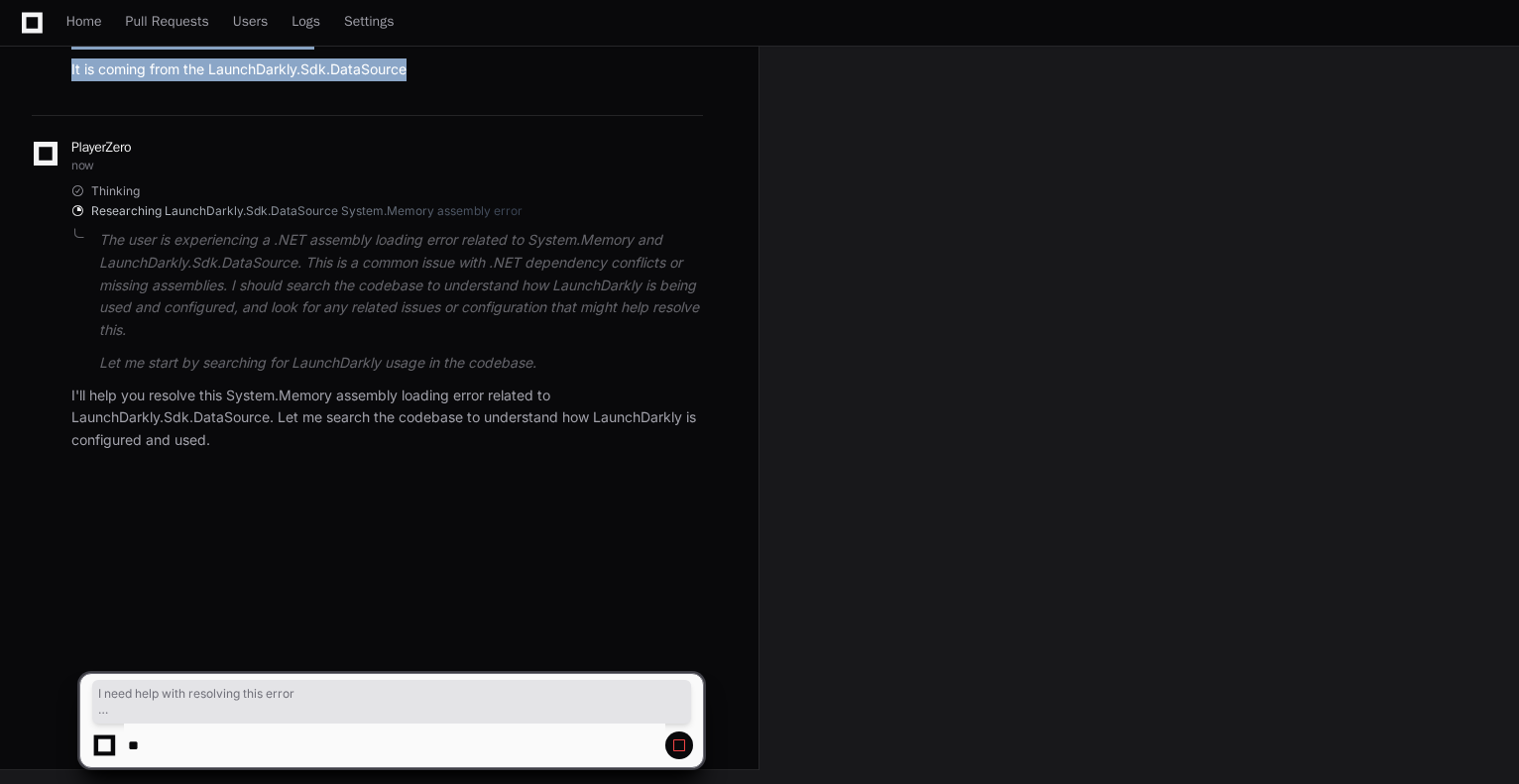 scroll, scrollTop: 321, scrollLeft: 0, axis: vertical 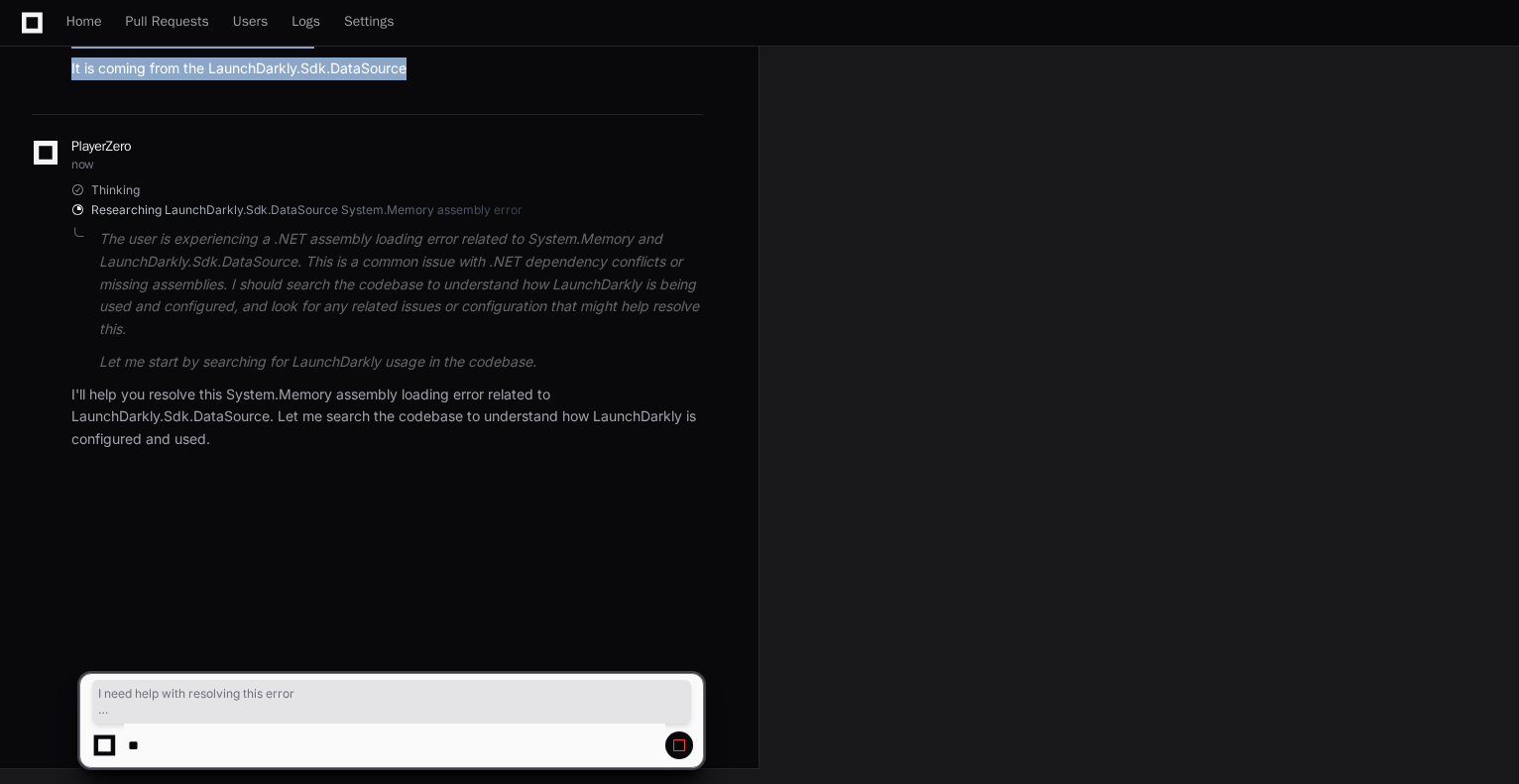 click 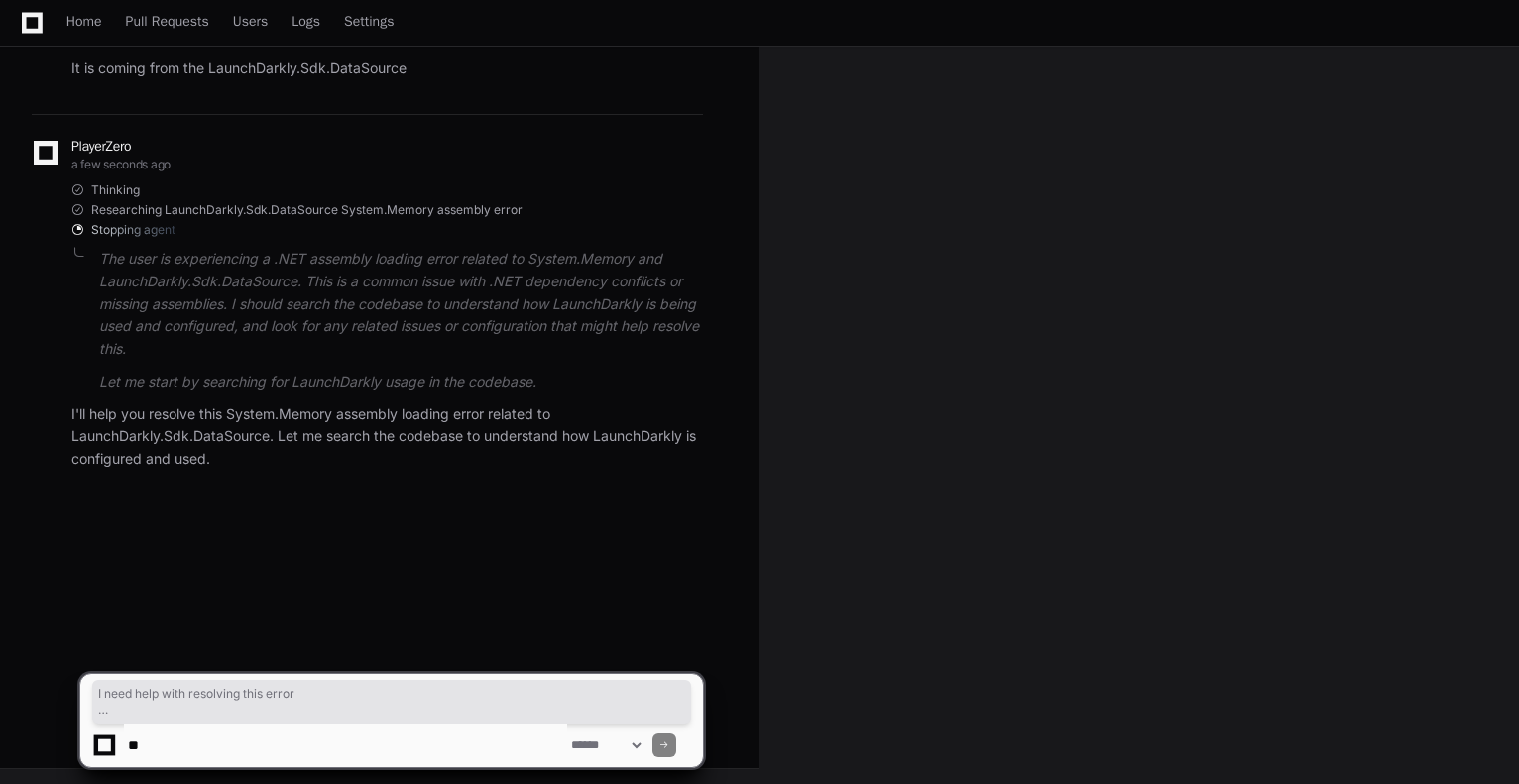 click 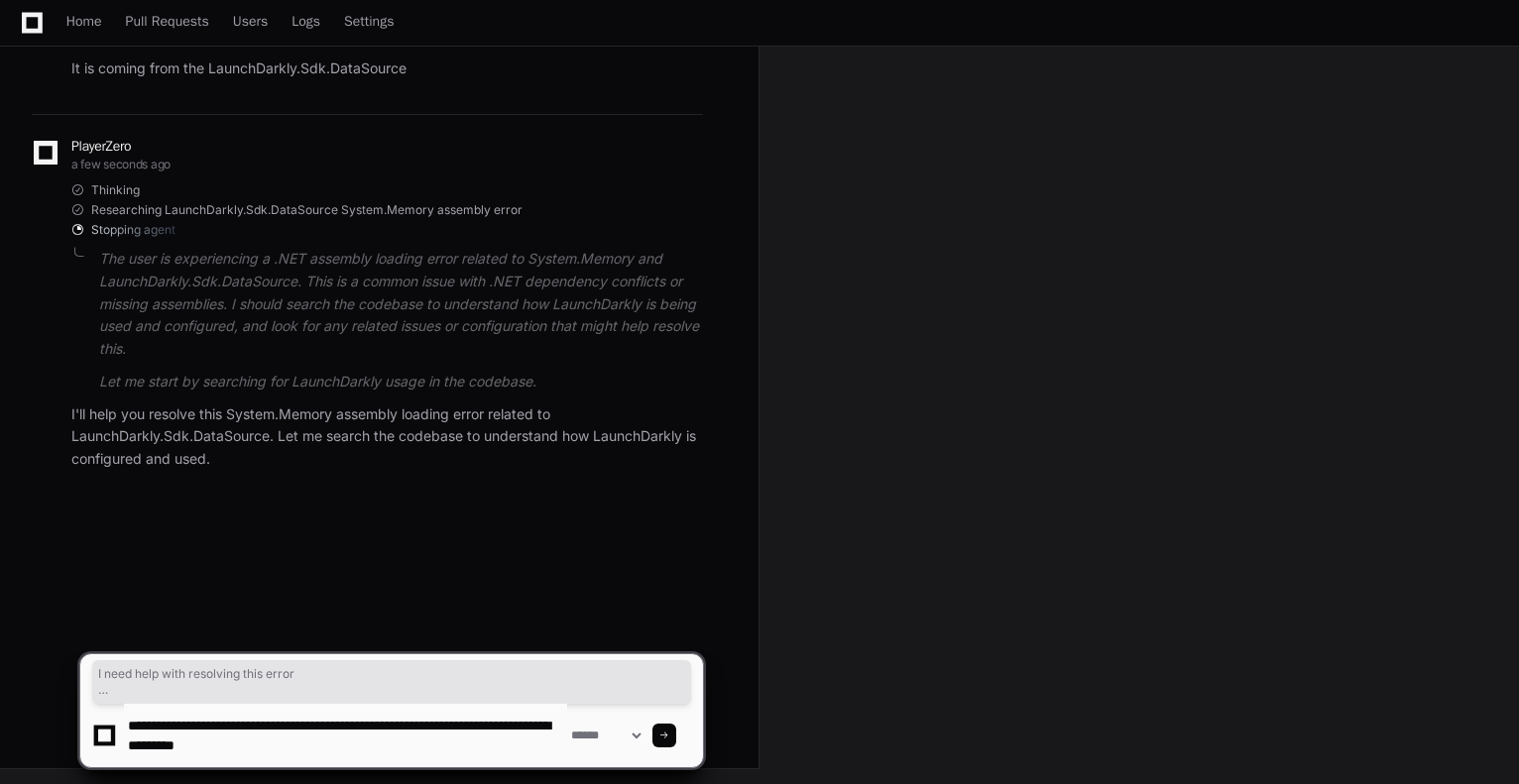 type on "**********" 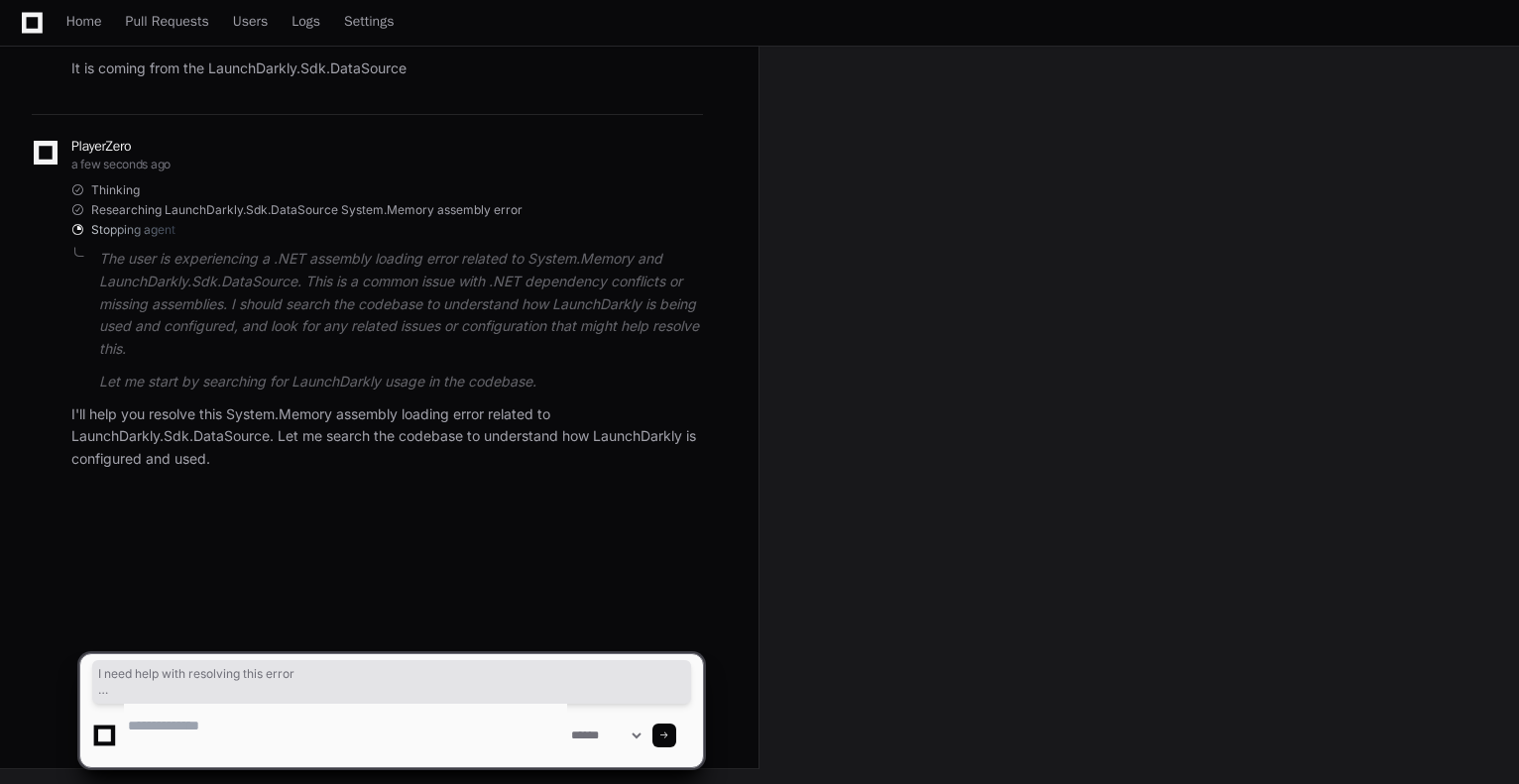 scroll, scrollTop: 0, scrollLeft: 0, axis: both 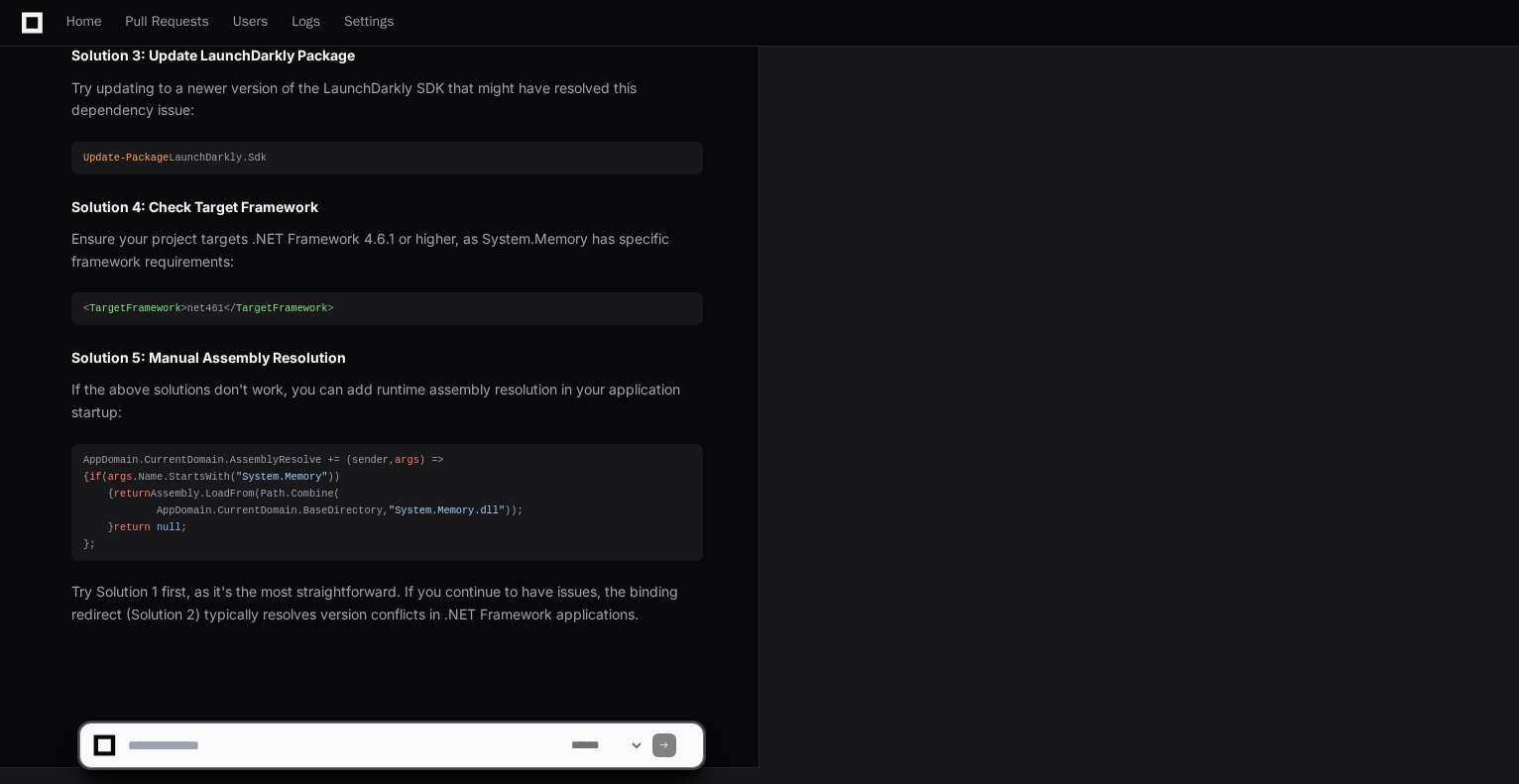 click 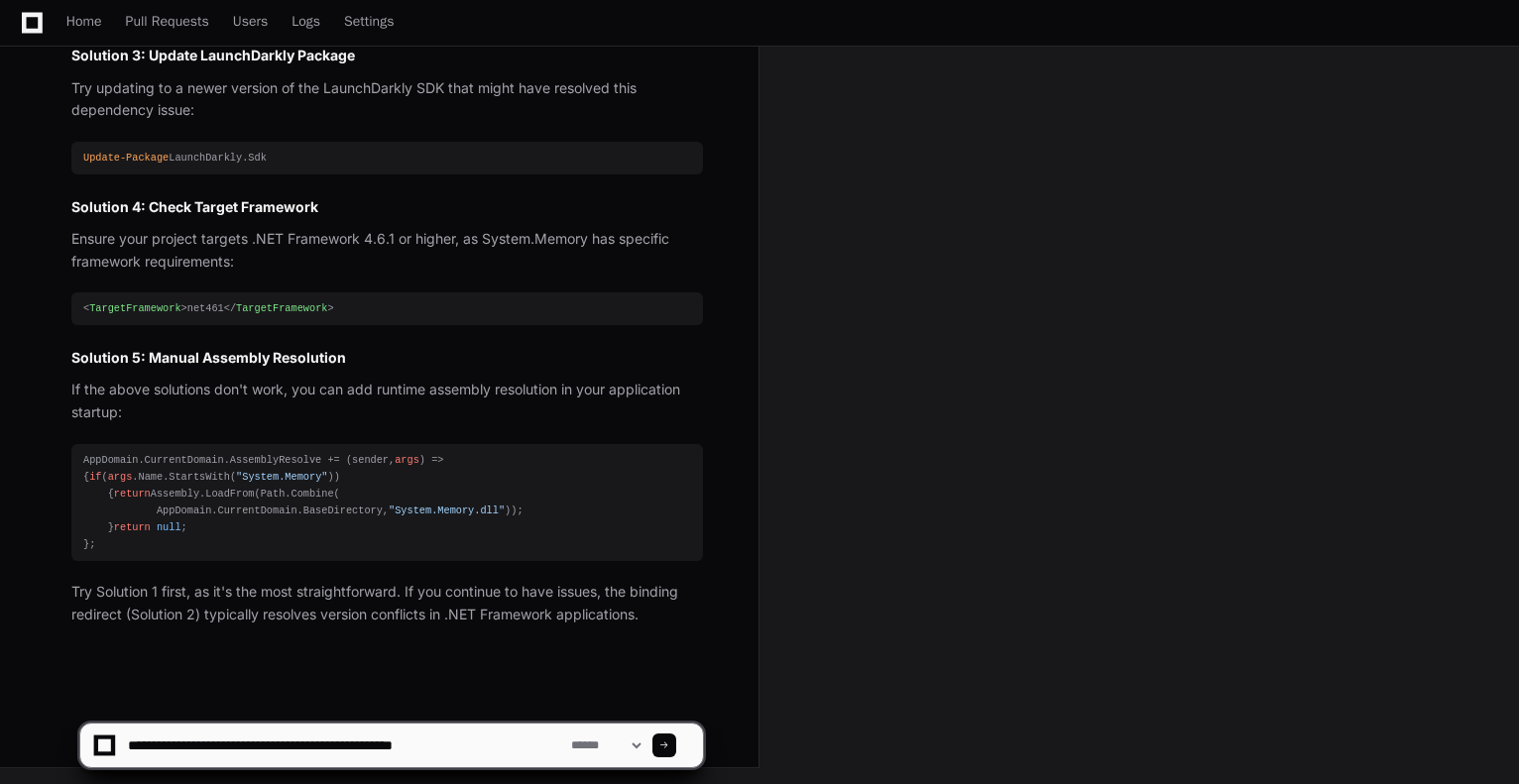type on "**********" 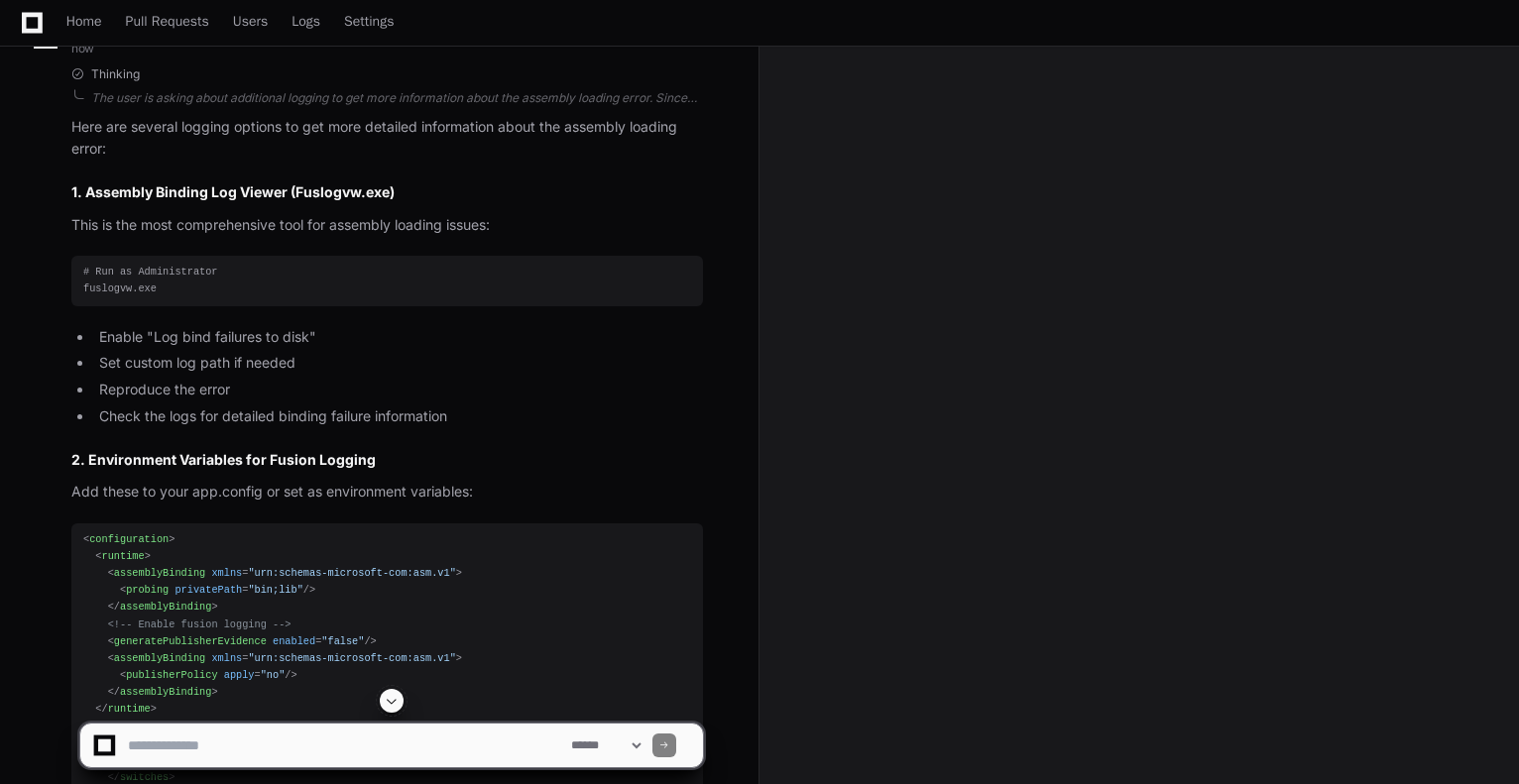 scroll, scrollTop: 2496, scrollLeft: 0, axis: vertical 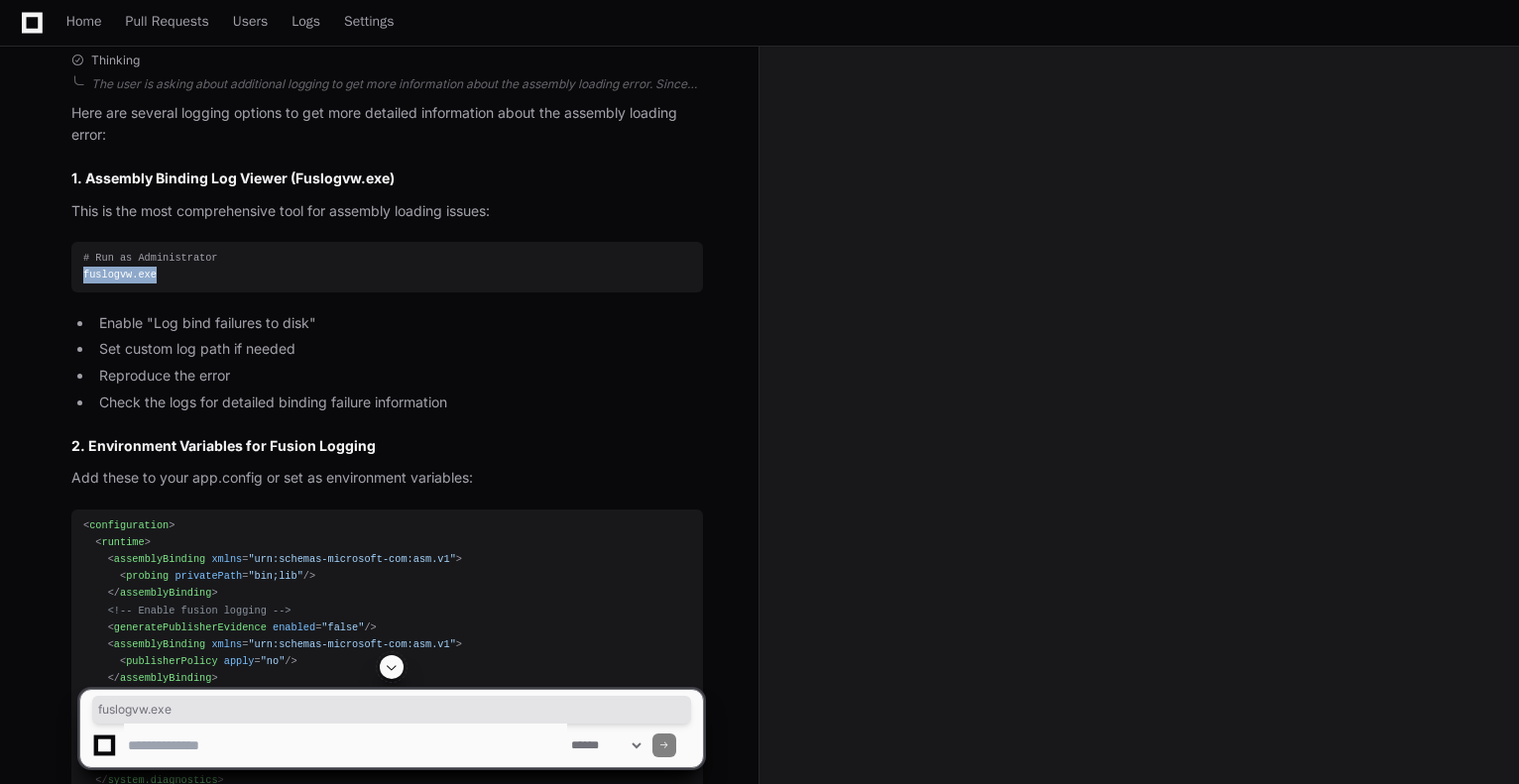 drag, startPoint x: 167, startPoint y: 341, endPoint x: 85, endPoint y: 344, distance: 82.05486 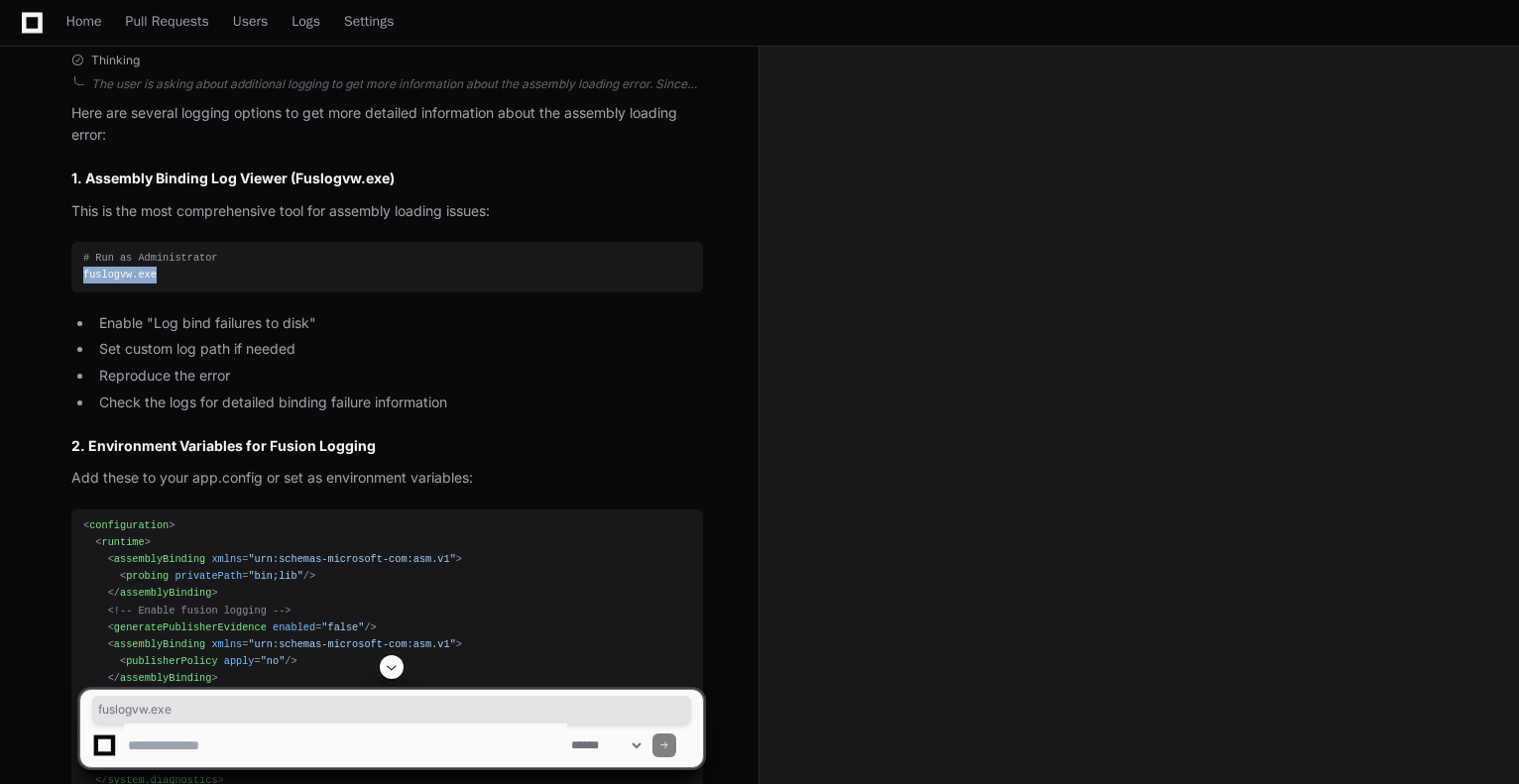 copy on "fuslogvw.exe" 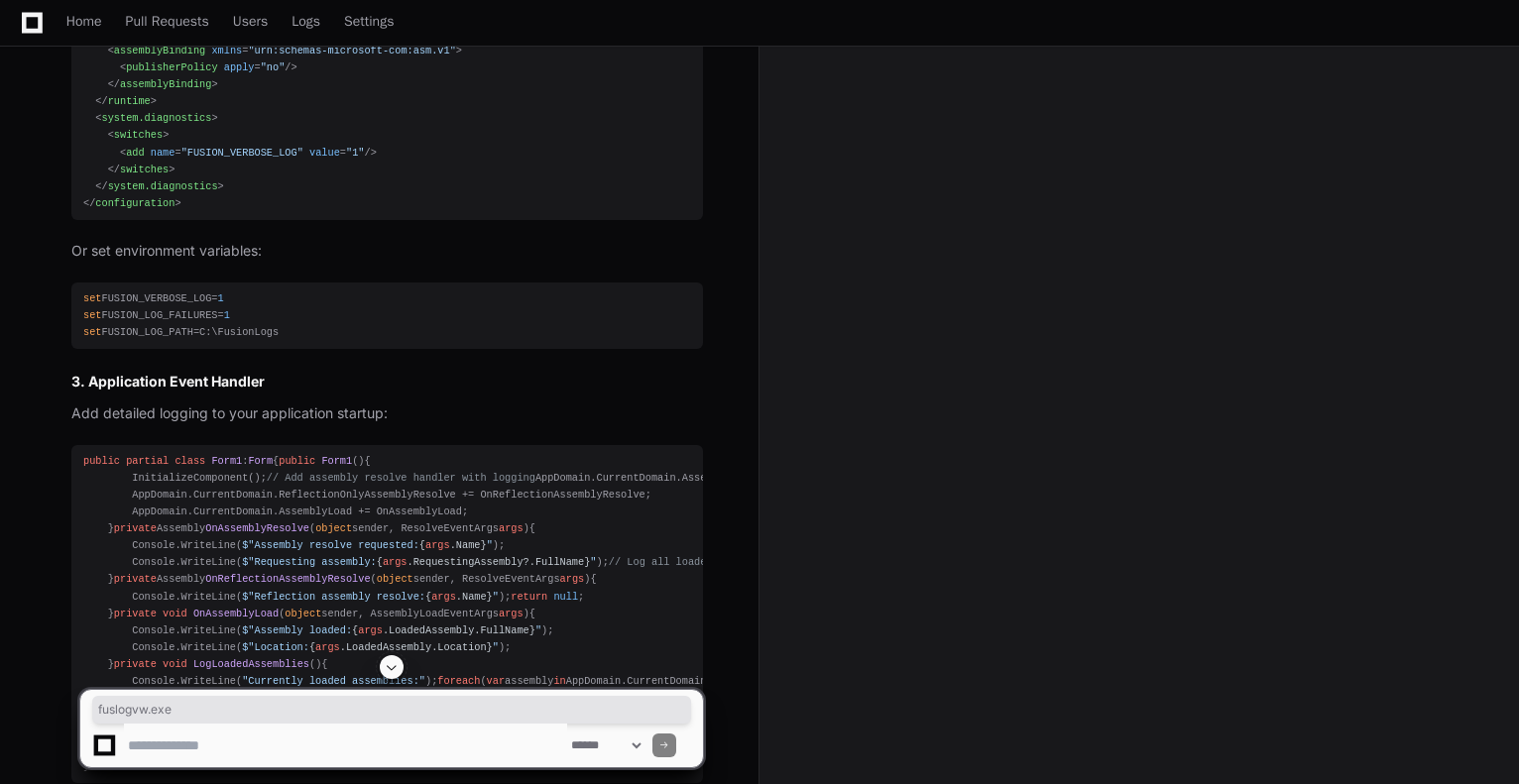 scroll, scrollTop: 3090, scrollLeft: 0, axis: vertical 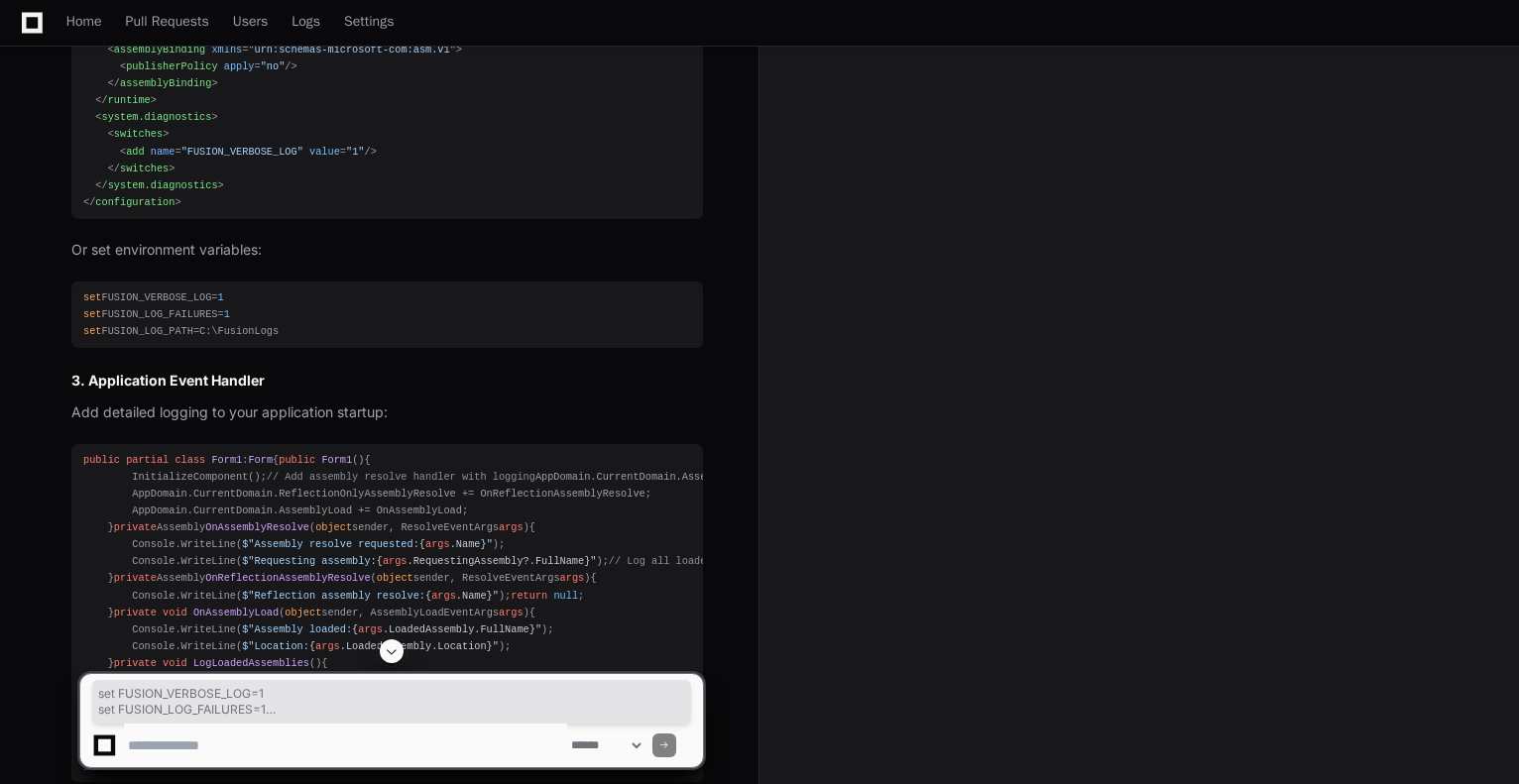 drag, startPoint x: 286, startPoint y: 395, endPoint x: 63, endPoint y: 363, distance: 225.28426 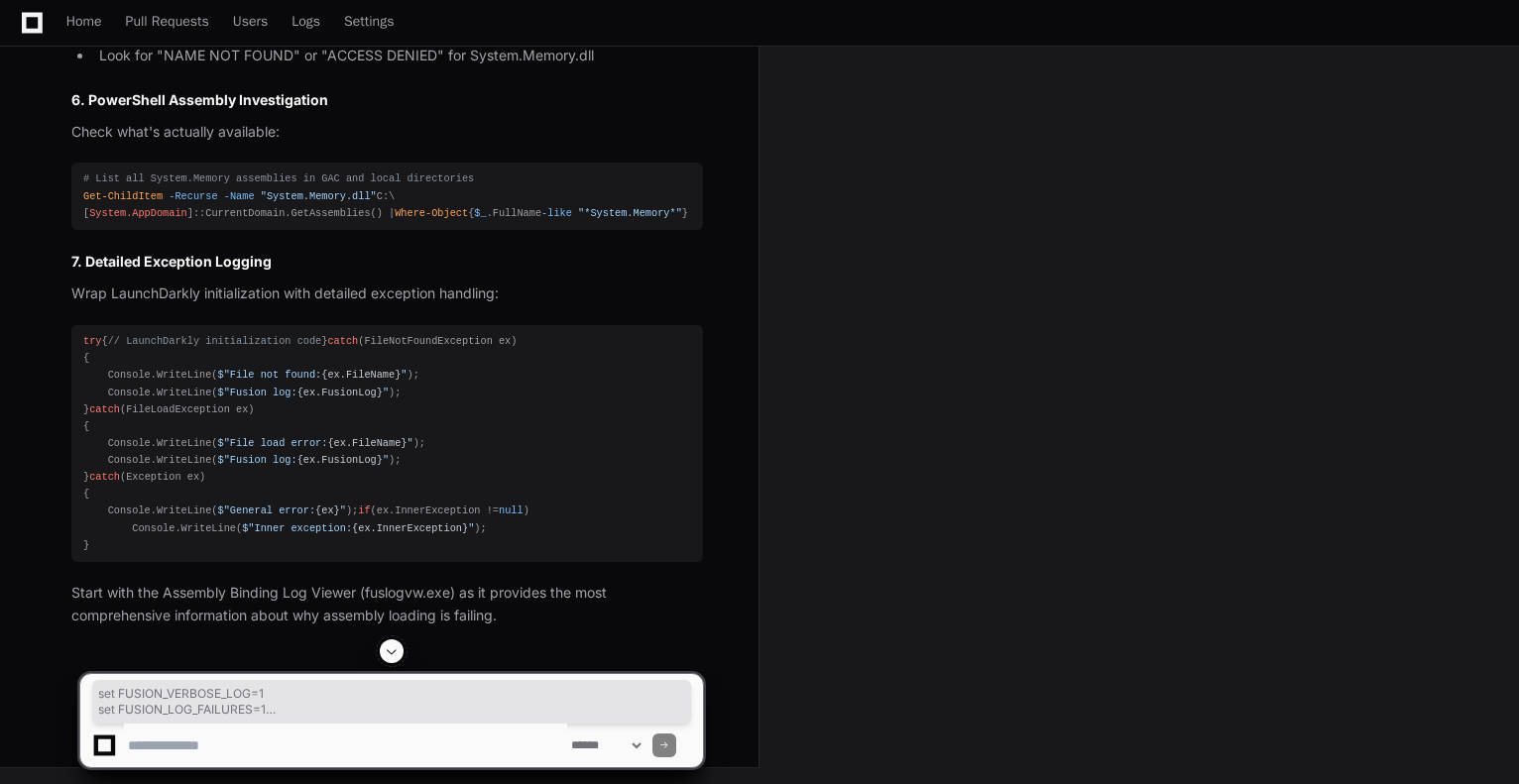 scroll, scrollTop: 4478, scrollLeft: 0, axis: vertical 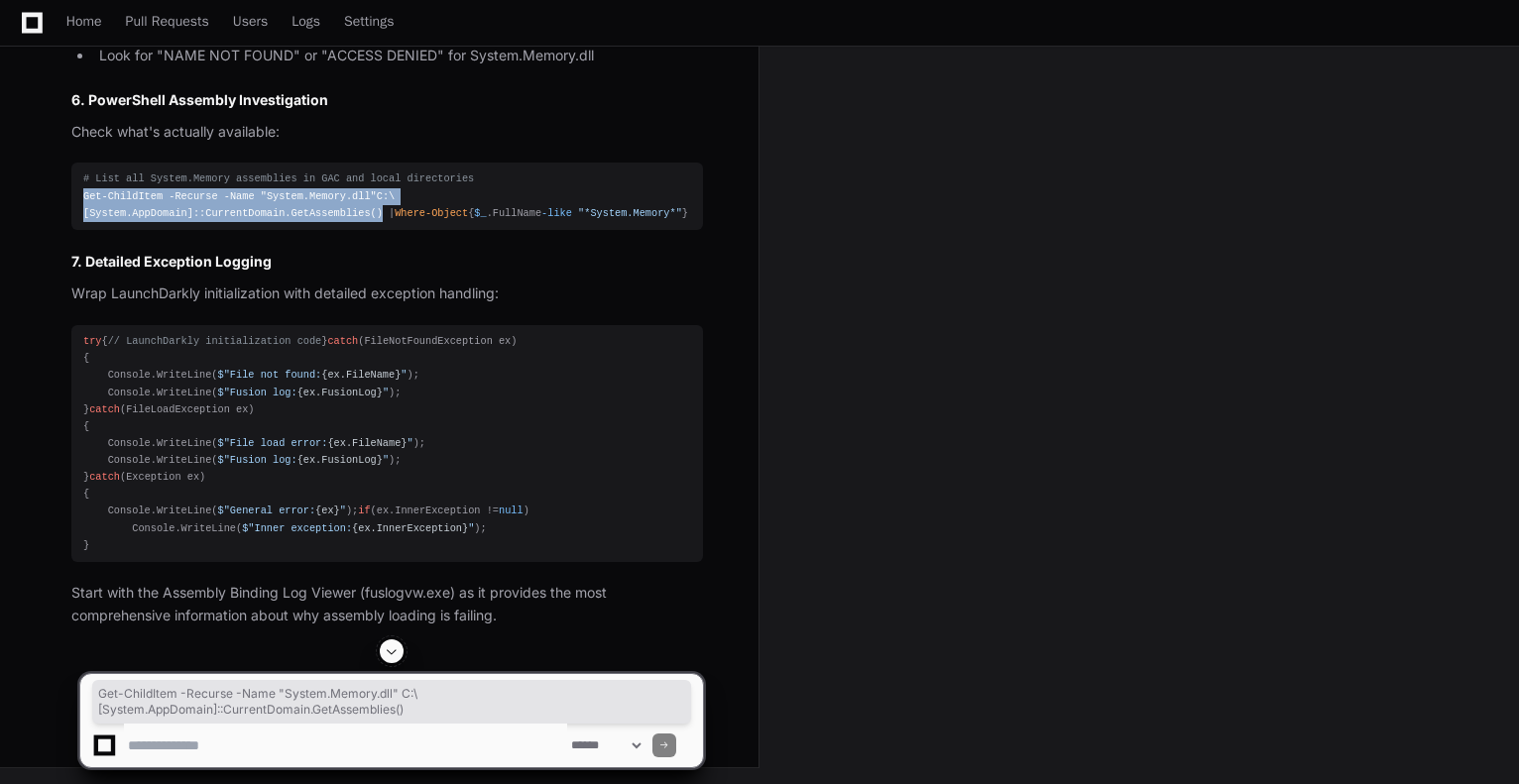 drag, startPoint x: 83, startPoint y: 379, endPoint x: 359, endPoint y: 399, distance: 276.72369 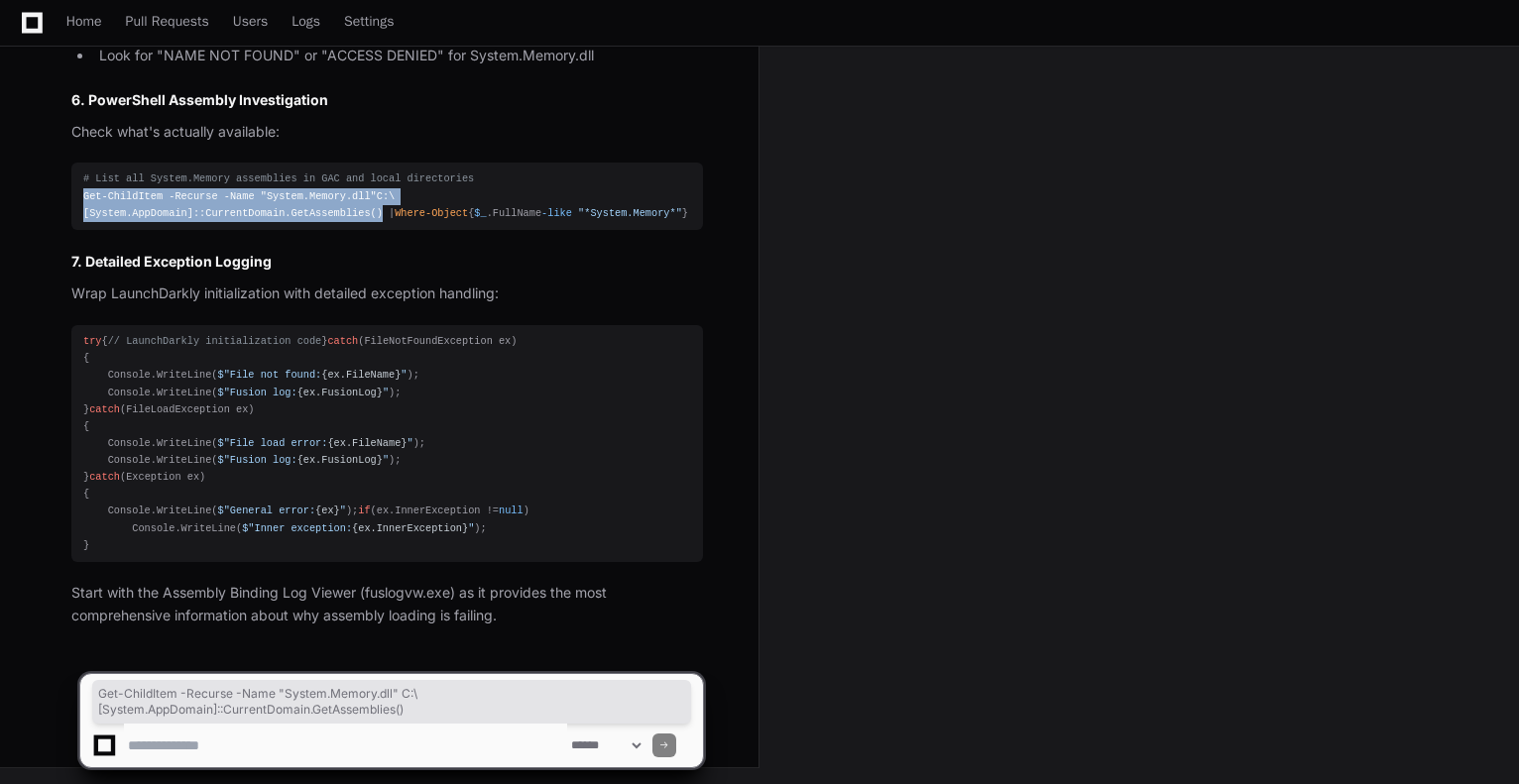 scroll, scrollTop: 4777, scrollLeft: 0, axis: vertical 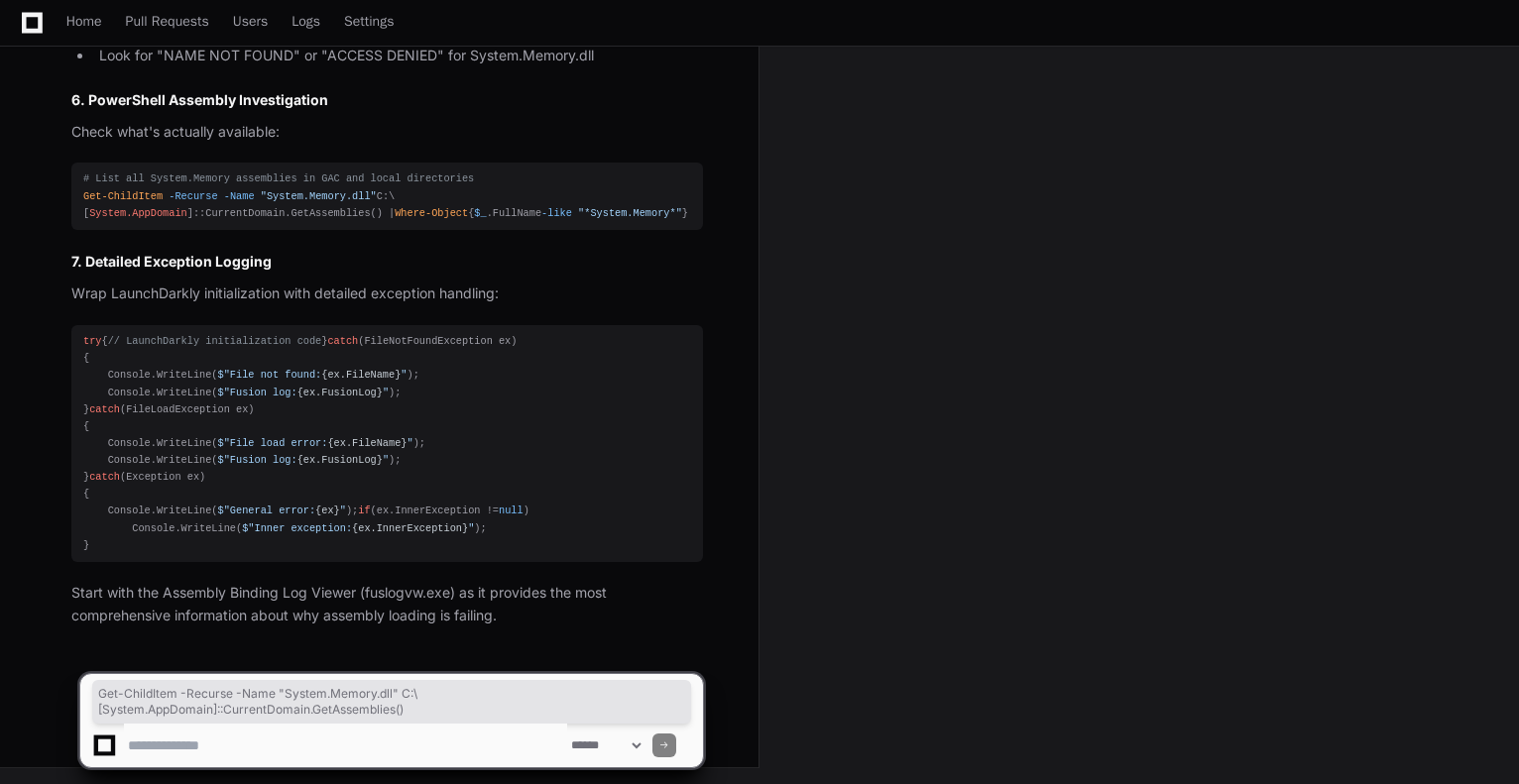 click 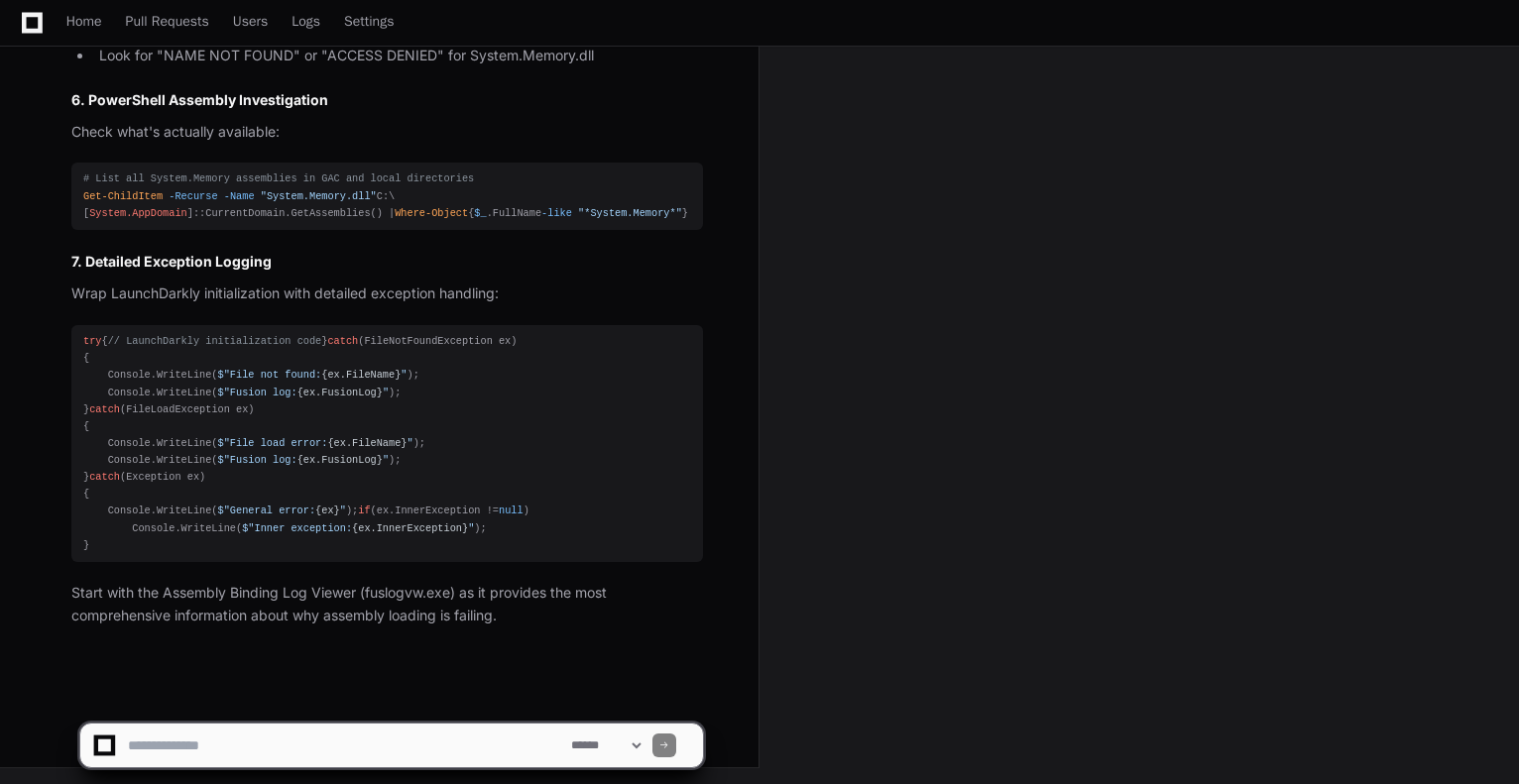 click 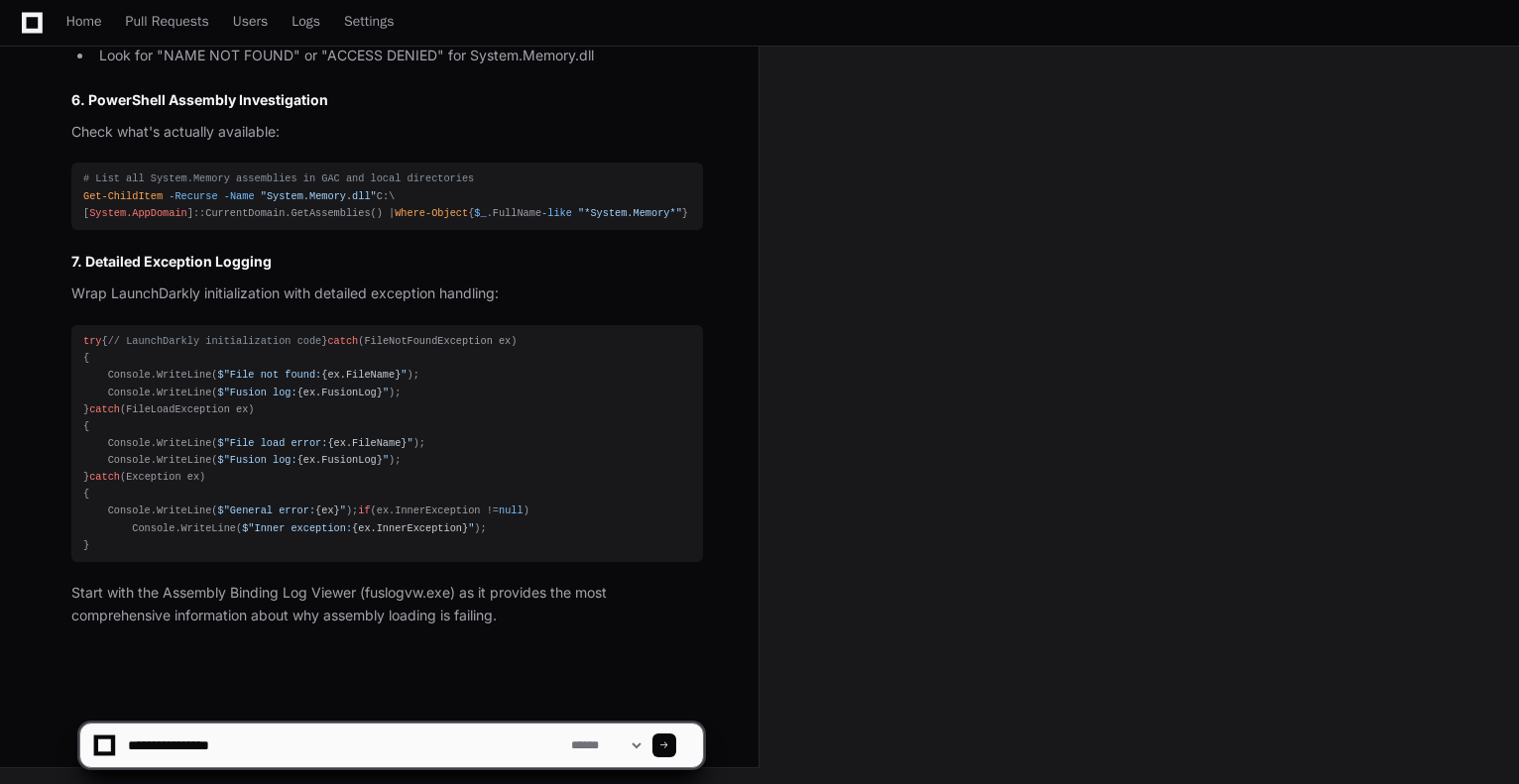 paste on "**********" 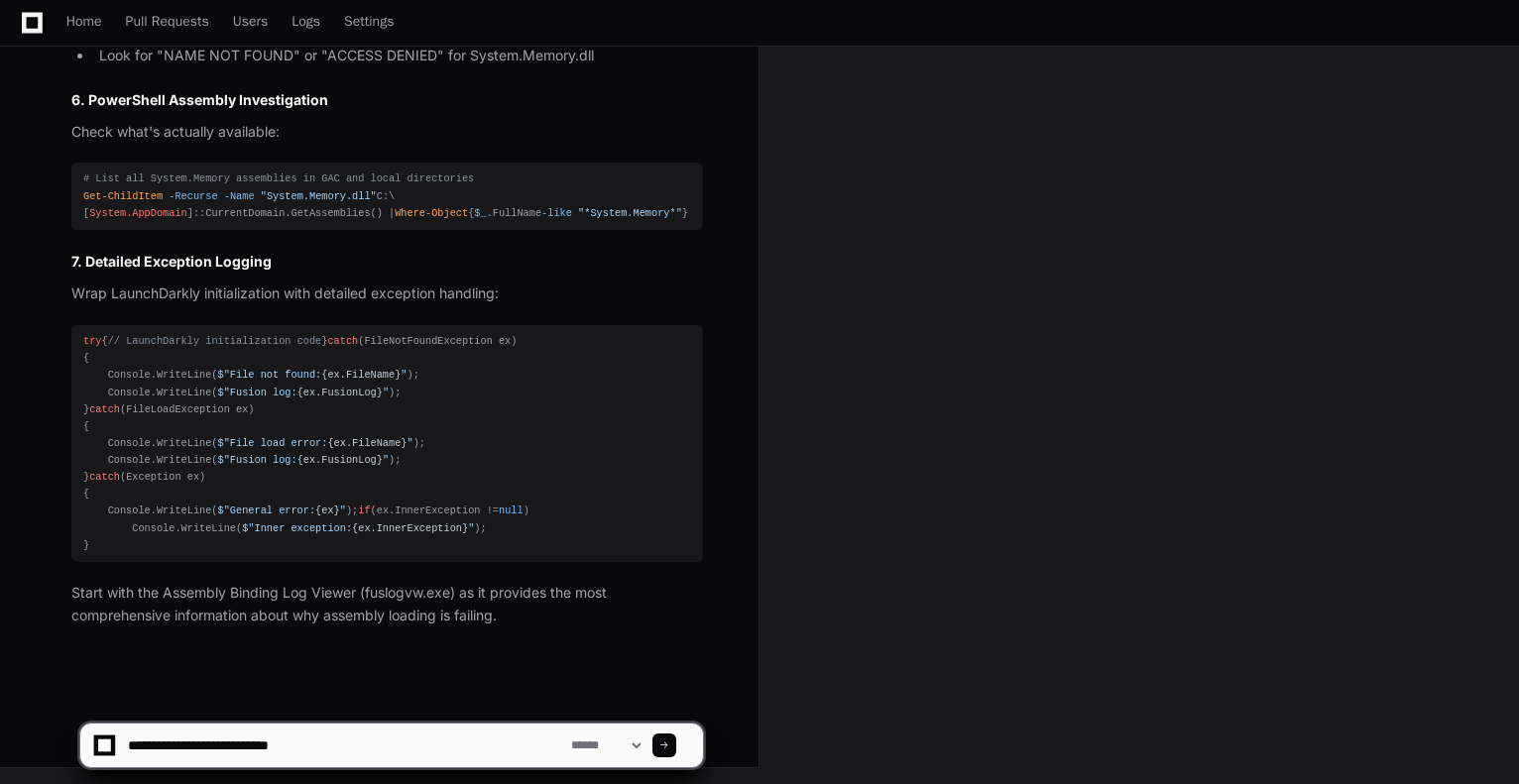 type on "**********" 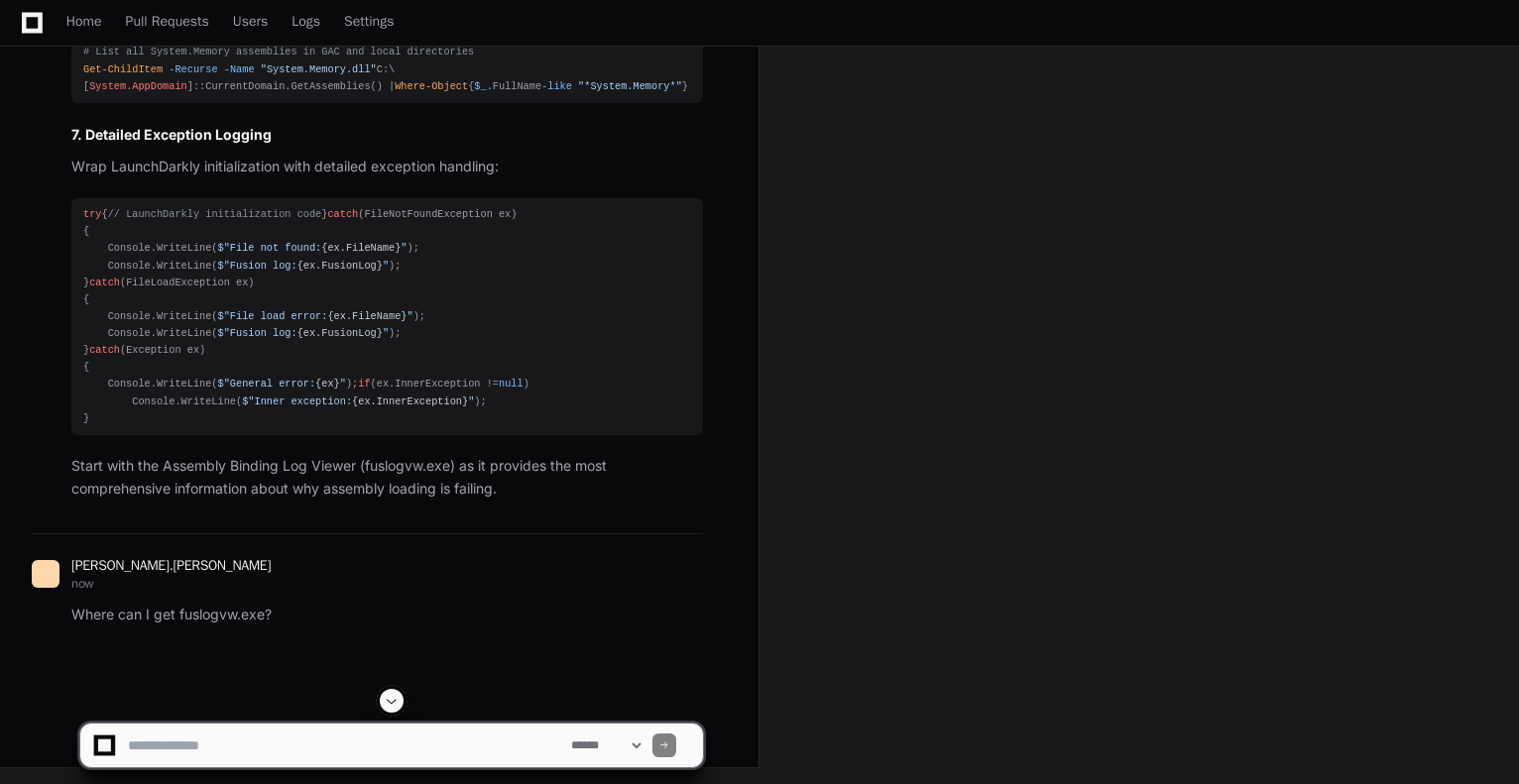 type 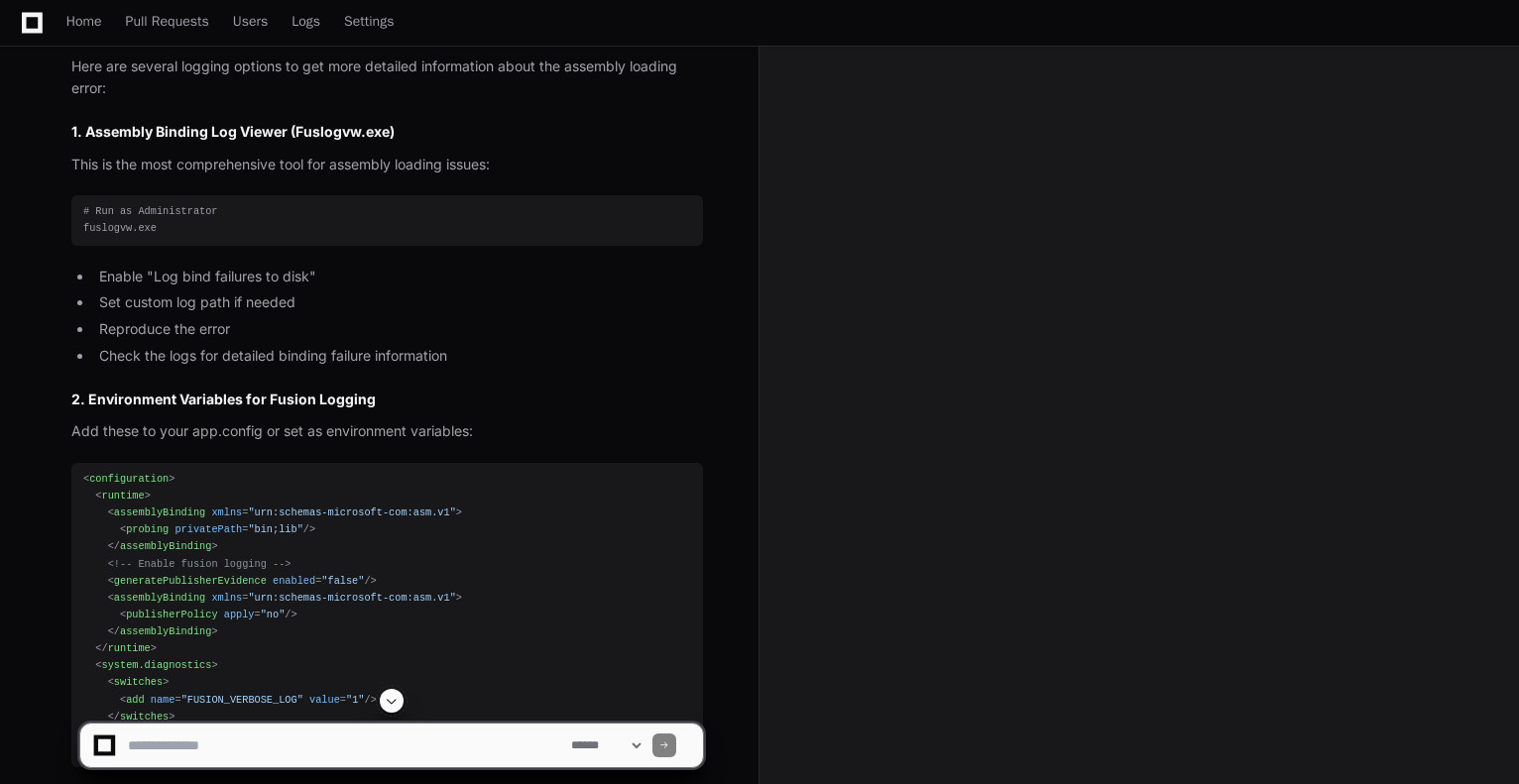 scroll, scrollTop: 2939, scrollLeft: 0, axis: vertical 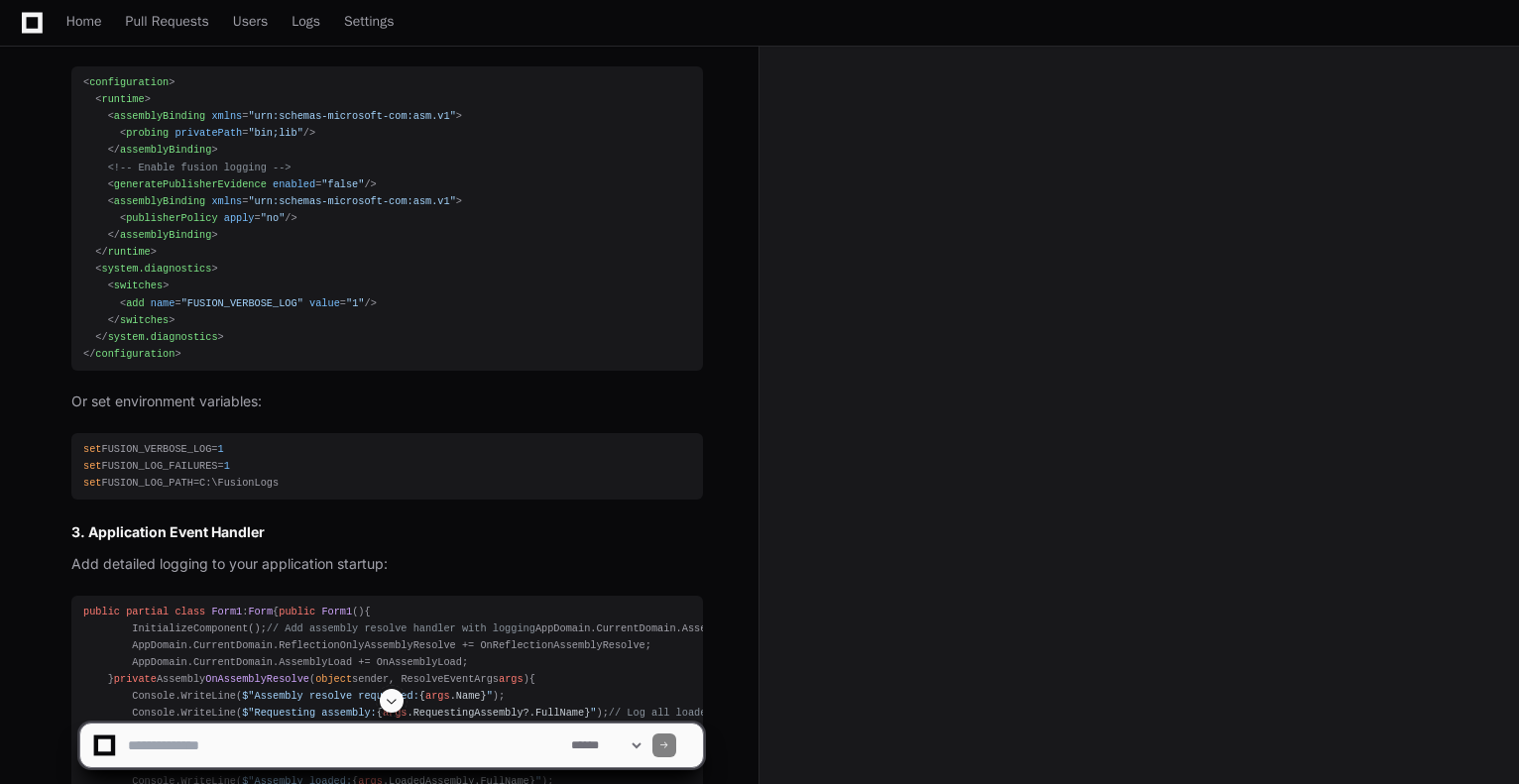 click on "set  FUSION_VERBOSE_LOG= 1
set  FUSION_LOG_FAILURES= 1
set  FUSION_LOG_PATH=C:\FusionLogs" 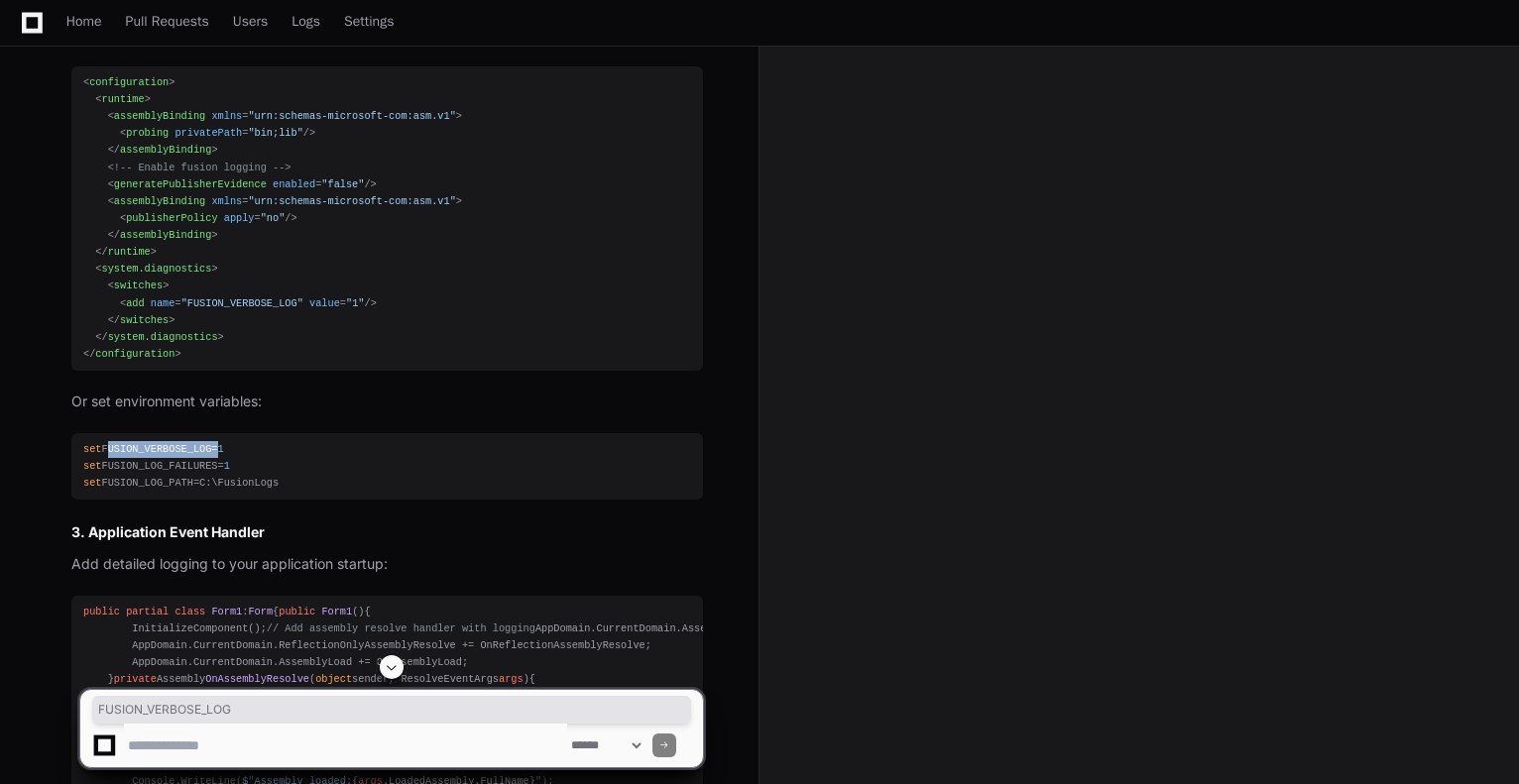 click on "set  FUSION_VERBOSE_LOG= 1
set  FUSION_LOG_FAILURES= 1
set  FUSION_LOG_PATH=C:\FusionLogs" 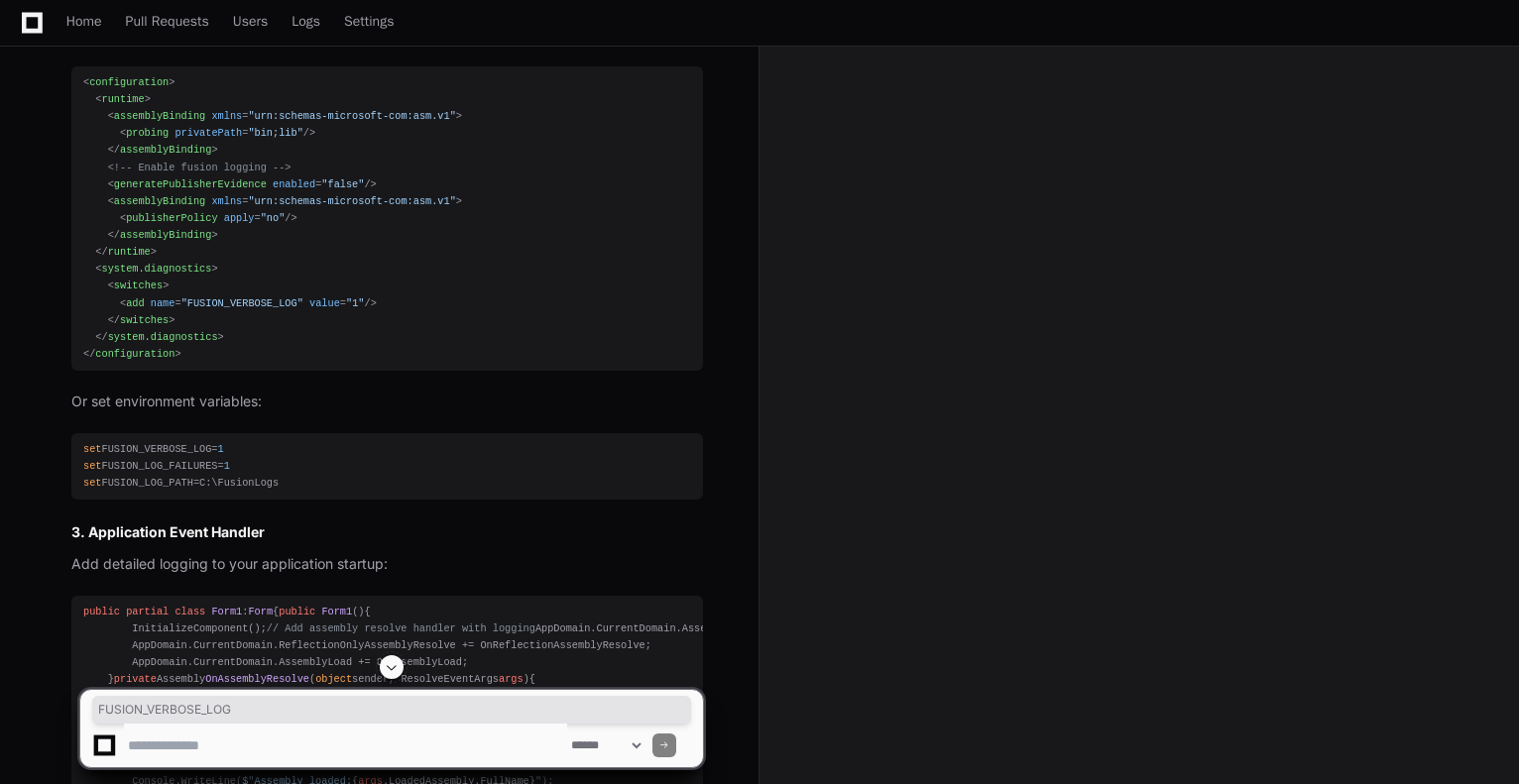 click on "set  FUSION_VERBOSE_LOG= 1
set  FUSION_LOG_FAILURES= 1
set  FUSION_LOG_PATH=C:\FusionLogs" 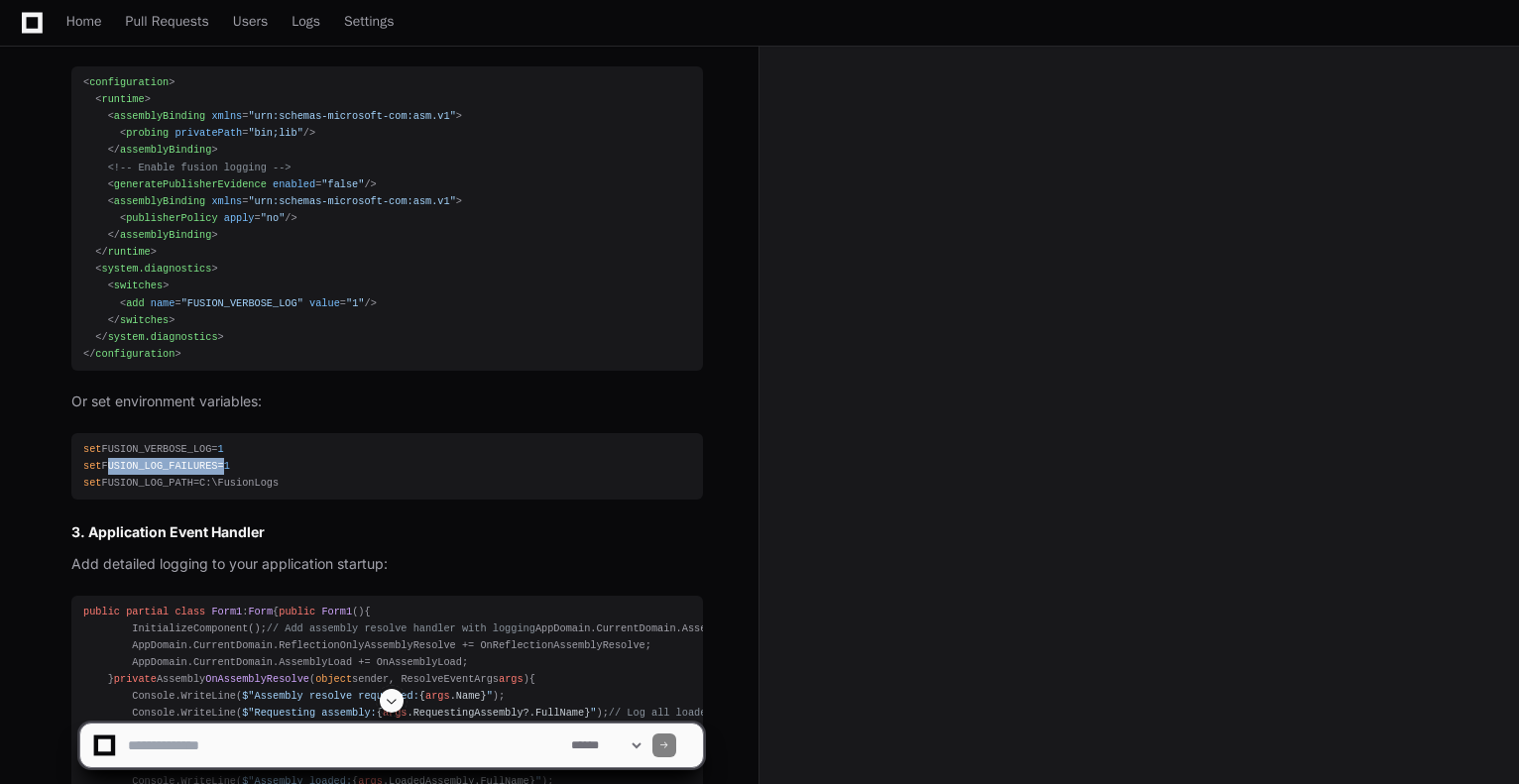 click on "set  FUSION_VERBOSE_LOG= 1
set  FUSION_LOG_FAILURES= 1
set  FUSION_LOG_PATH=C:\FusionLogs" 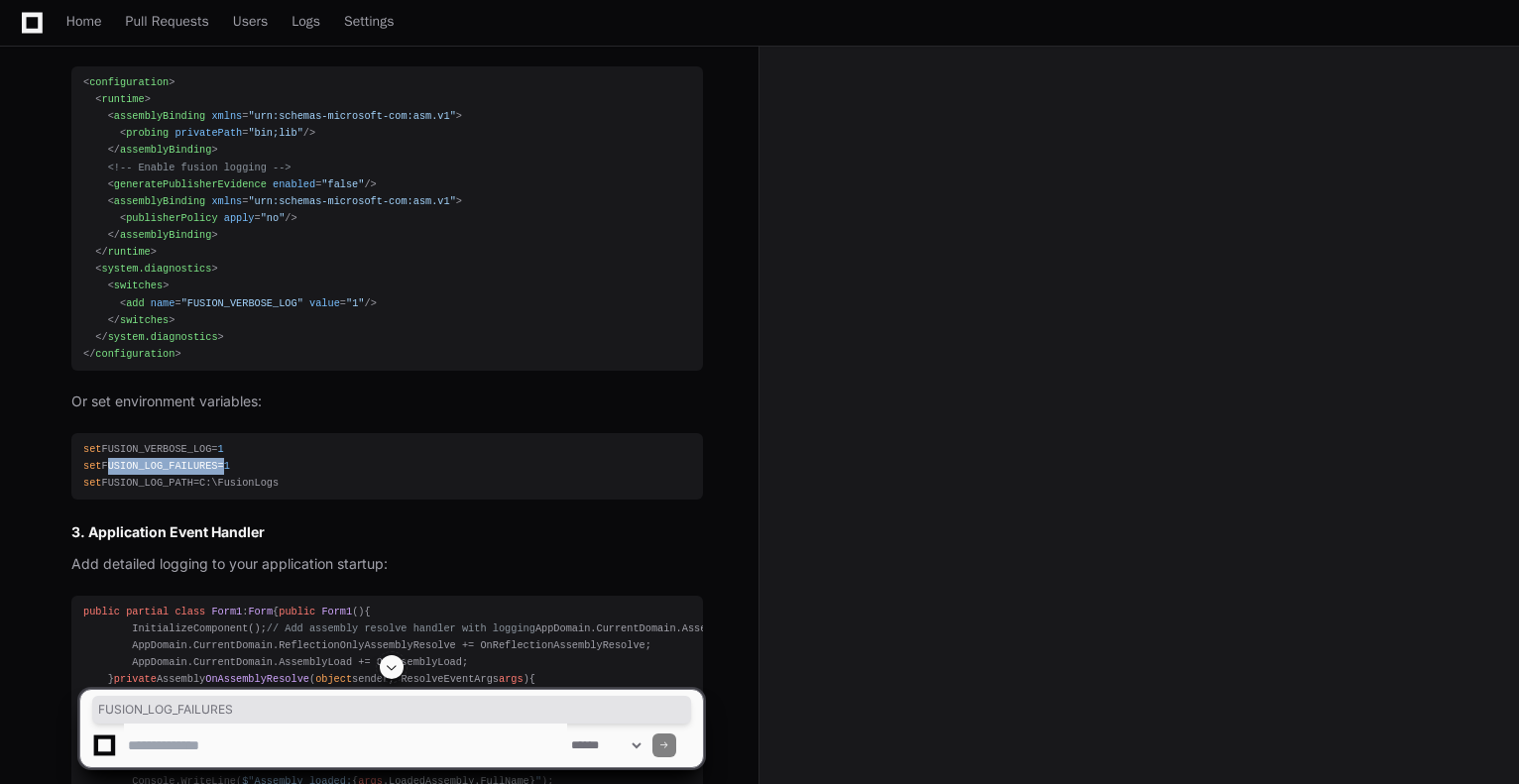 copy on "FUSION_LOG_FAILURES" 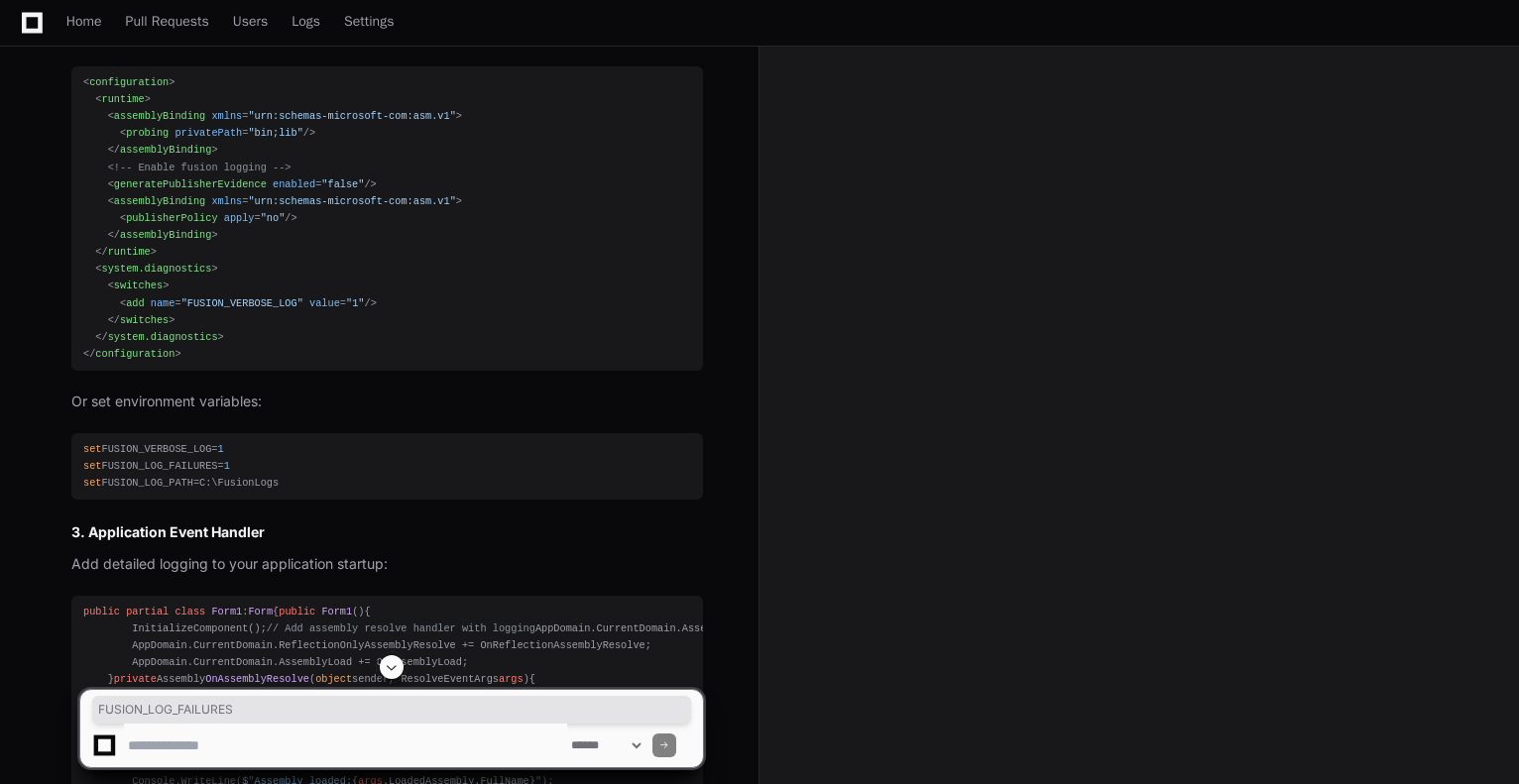 click on "set  FUSION_VERBOSE_LOG= 1
set  FUSION_LOG_FAILURES= 1
set  FUSION_LOG_PATH=C:\FusionLogs" 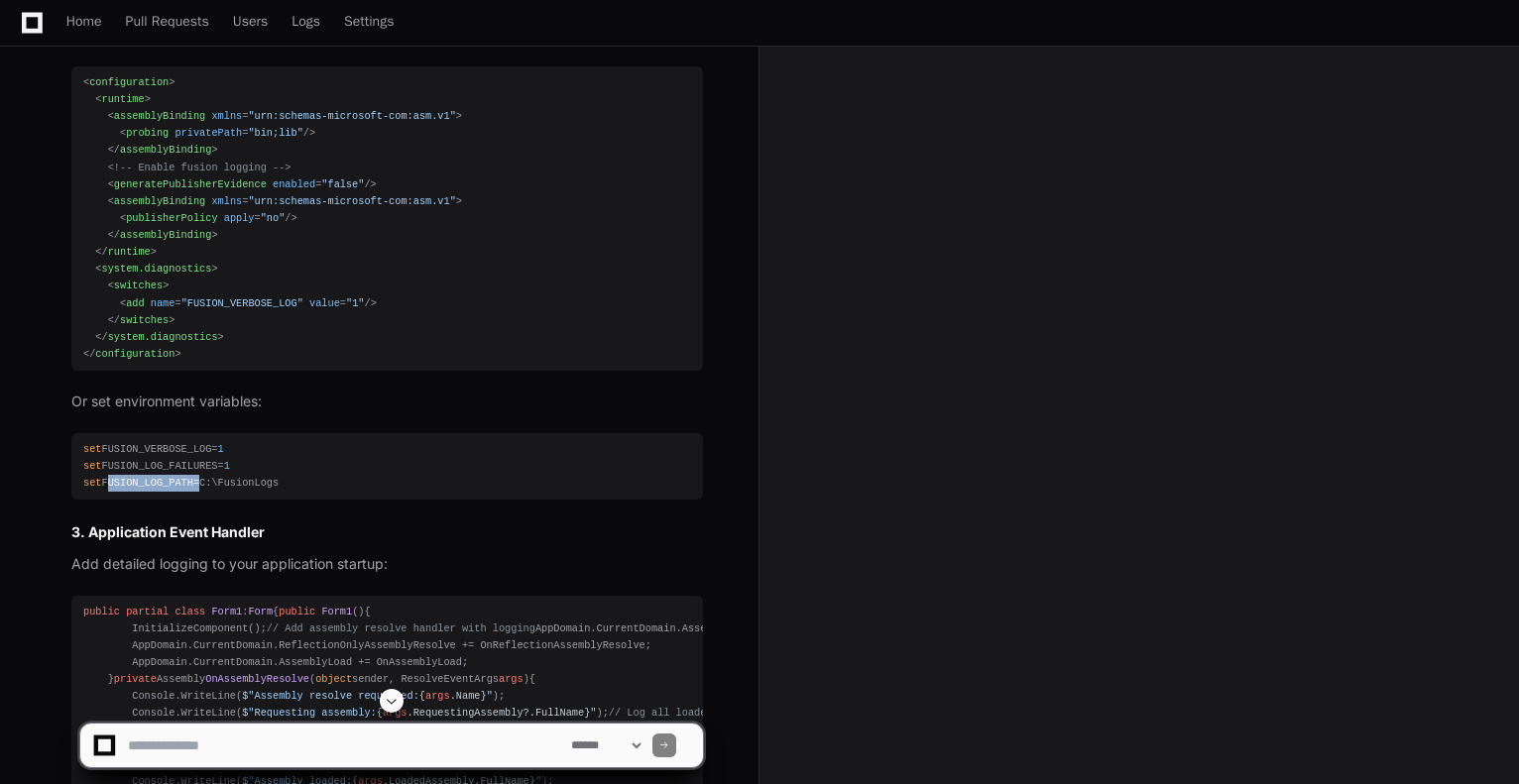 click on "set  FUSION_VERBOSE_LOG= 1
set  FUSION_LOG_FAILURES= 1
set  FUSION_LOG_PATH=C:\FusionLogs" 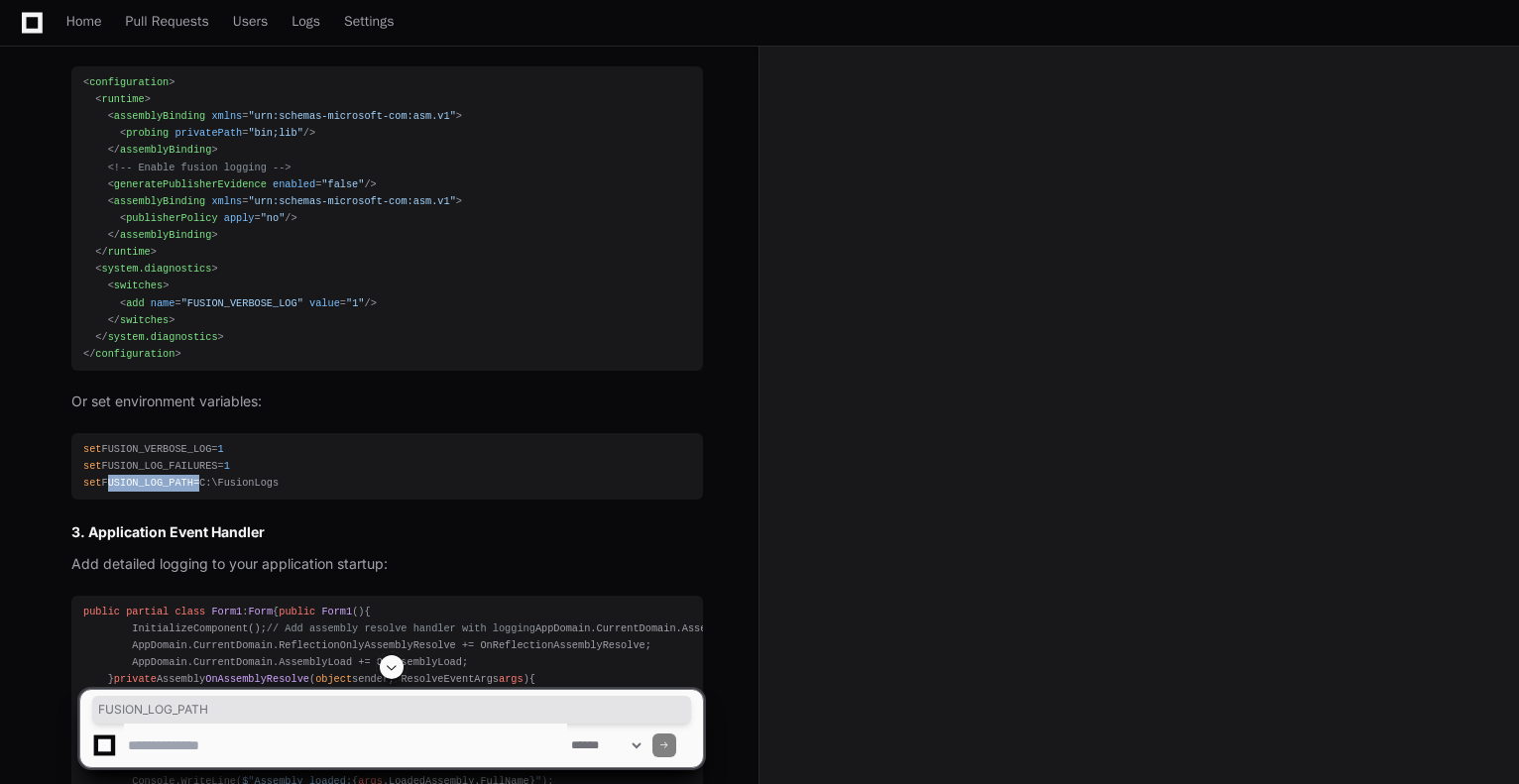copy on "FUSION_LOG_PATH" 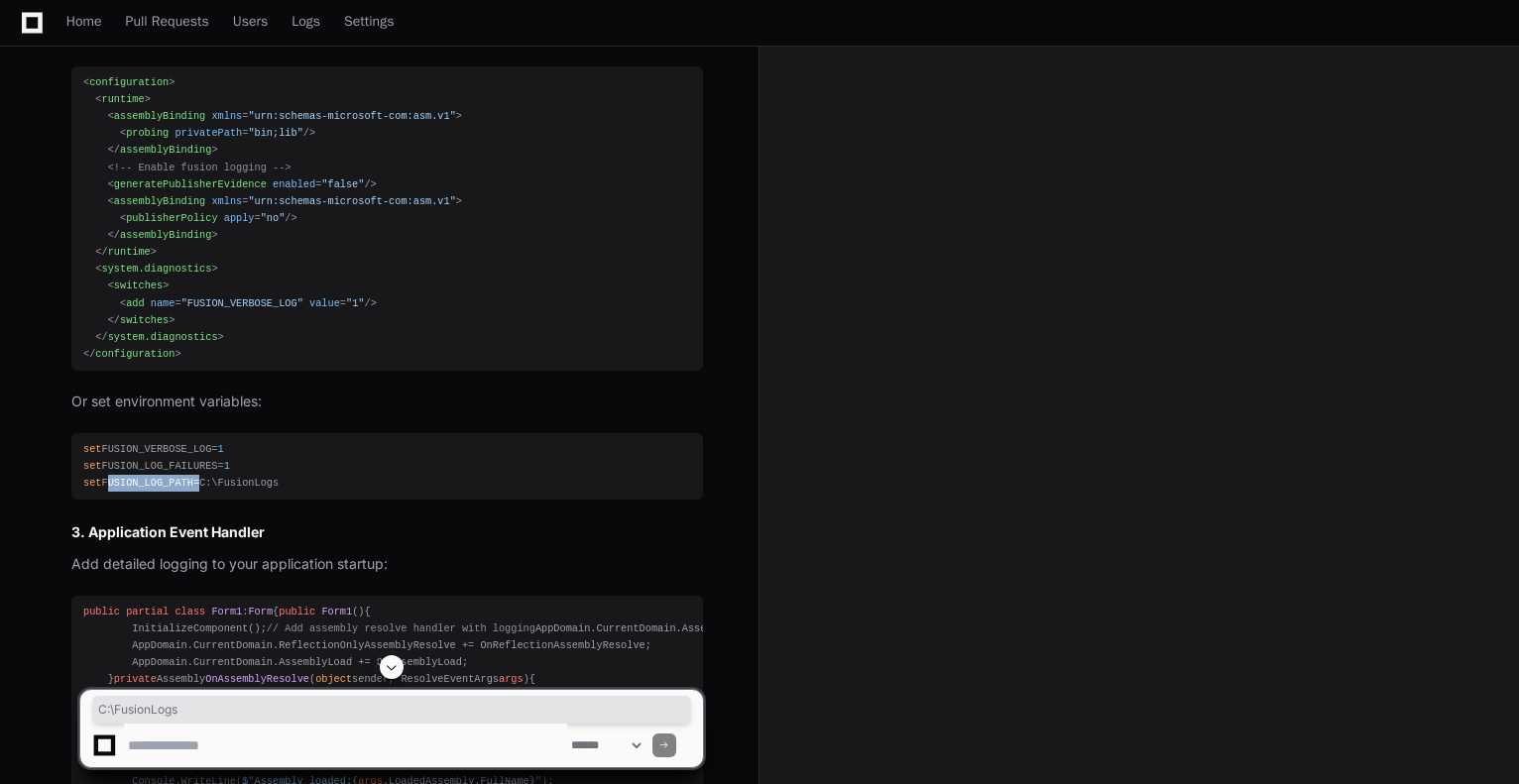 drag, startPoint x: 272, startPoint y: 549, endPoint x: 197, endPoint y: 552, distance: 75.059976 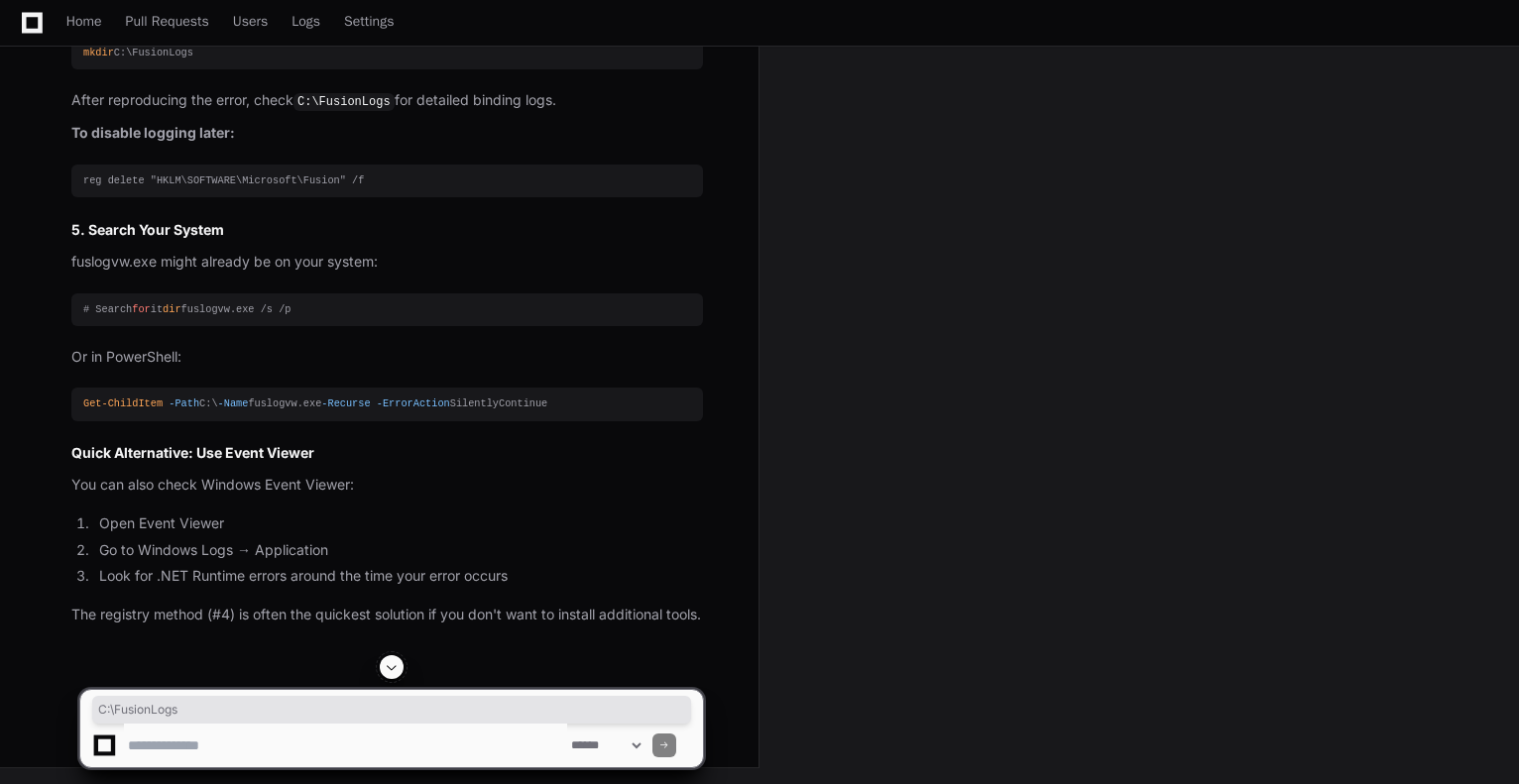 scroll, scrollTop: 6600, scrollLeft: 0, axis: vertical 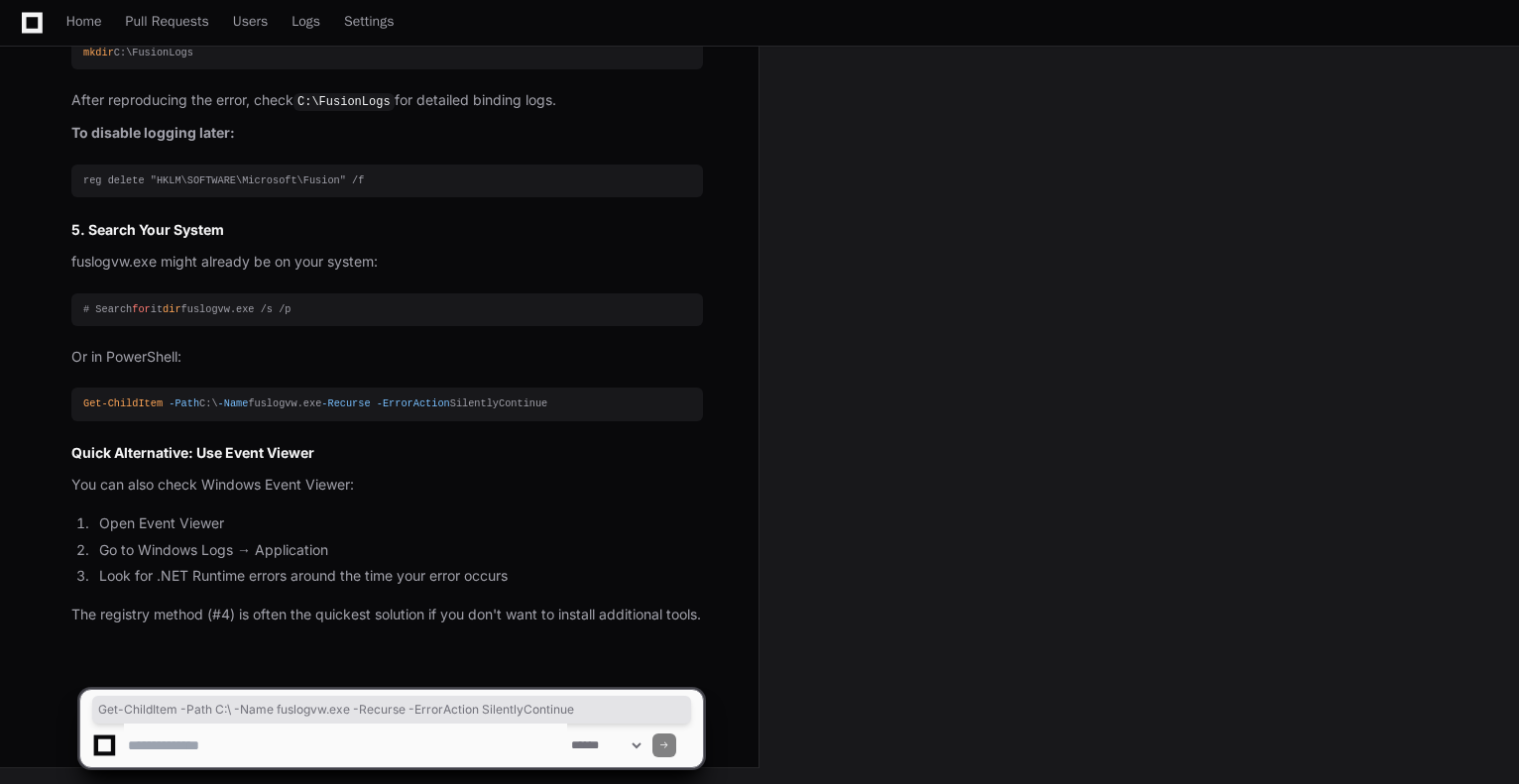 drag, startPoint x: 555, startPoint y: 384, endPoint x: 67, endPoint y: 385, distance: 488.001 